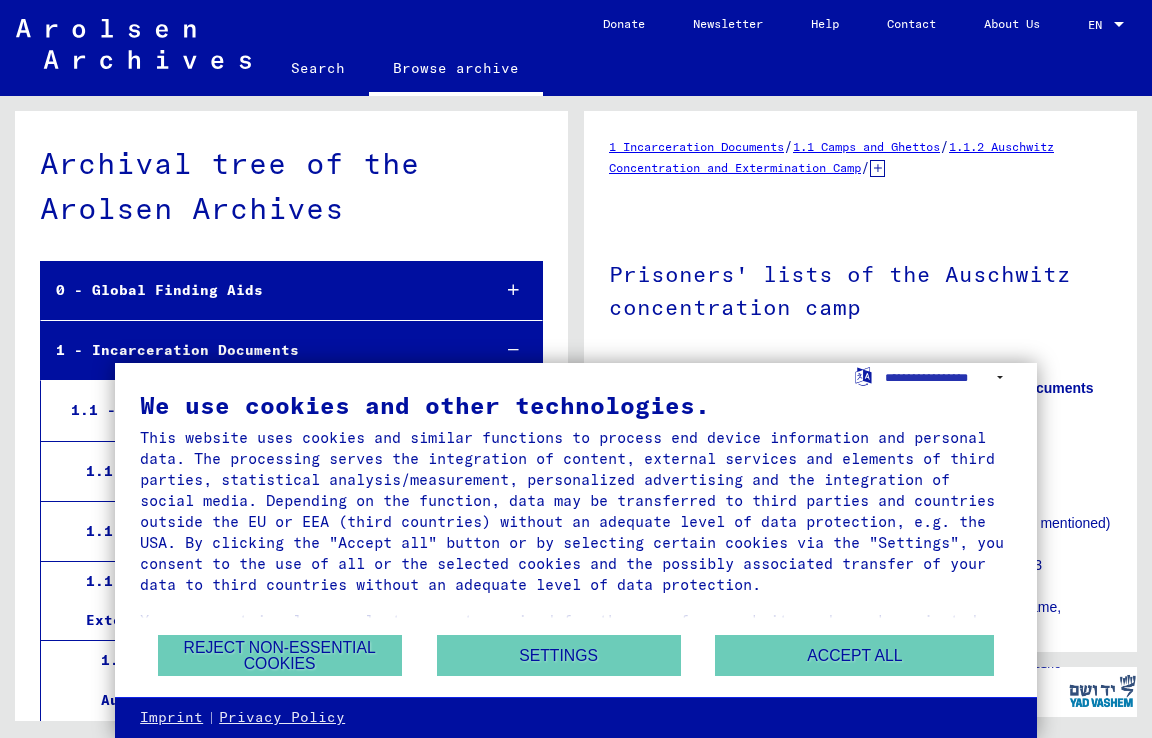 scroll, scrollTop: 0, scrollLeft: 0, axis: both 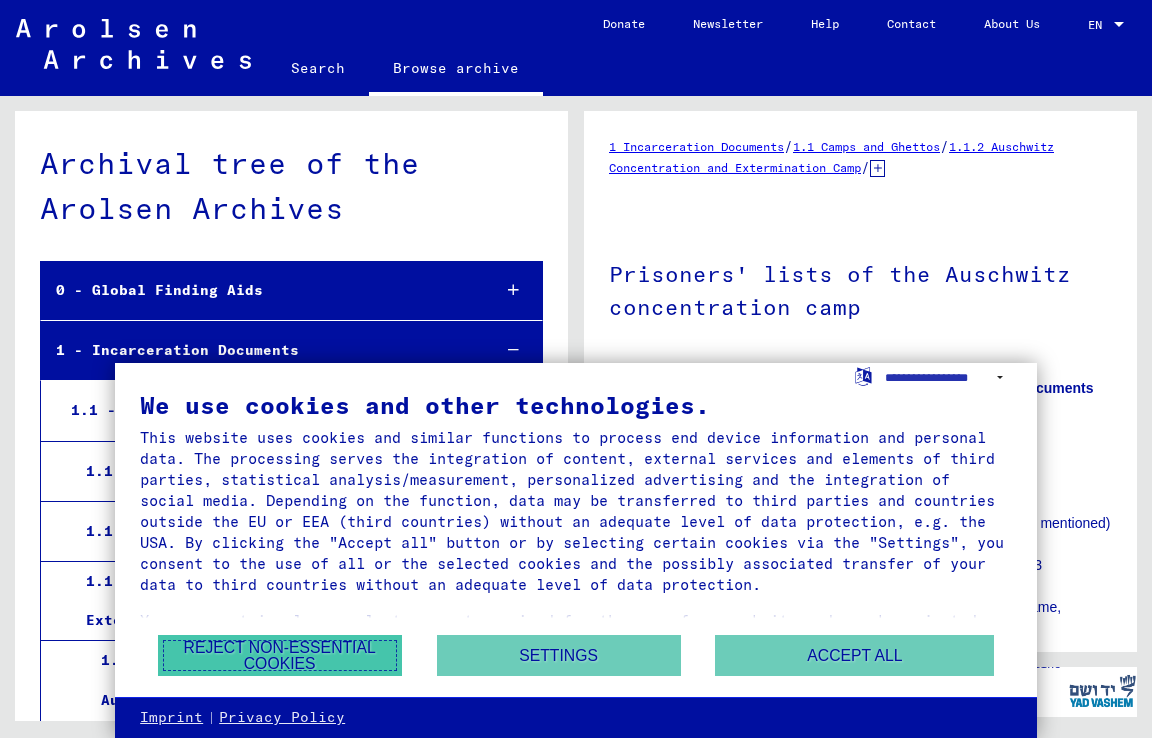 click on "Reject non-essential cookies" at bounding box center (280, 655) 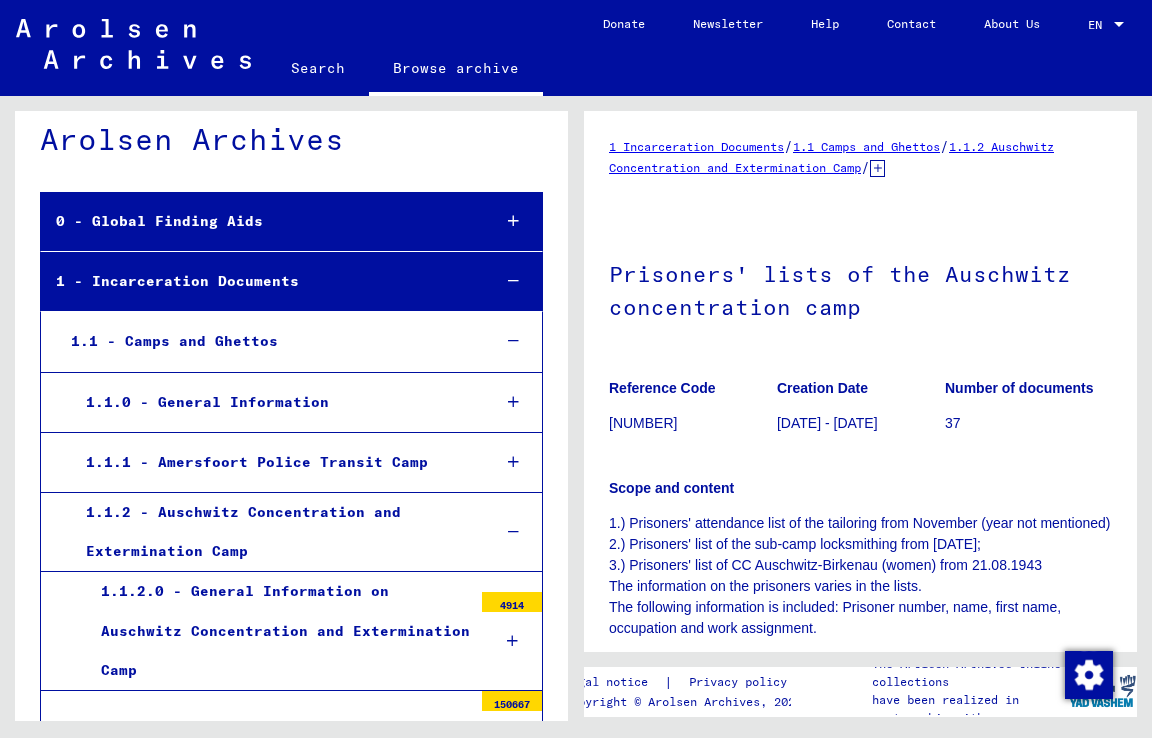 scroll, scrollTop: 77, scrollLeft: 0, axis: vertical 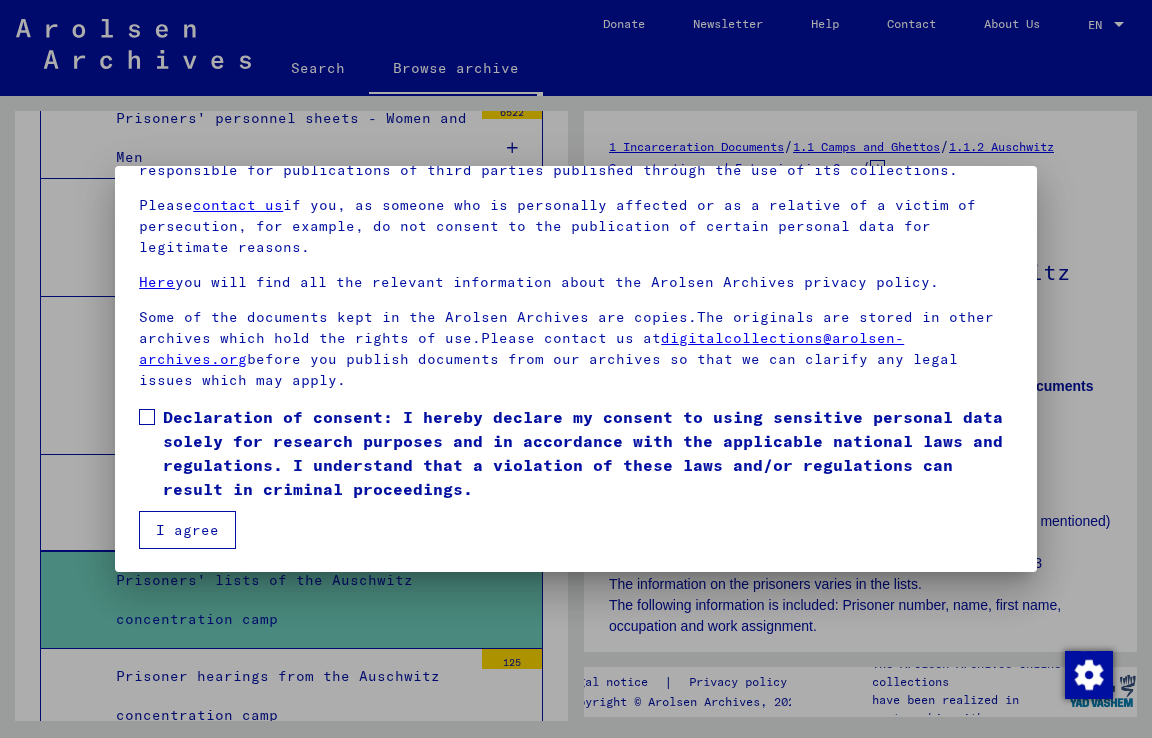 click at bounding box center (147, 417) 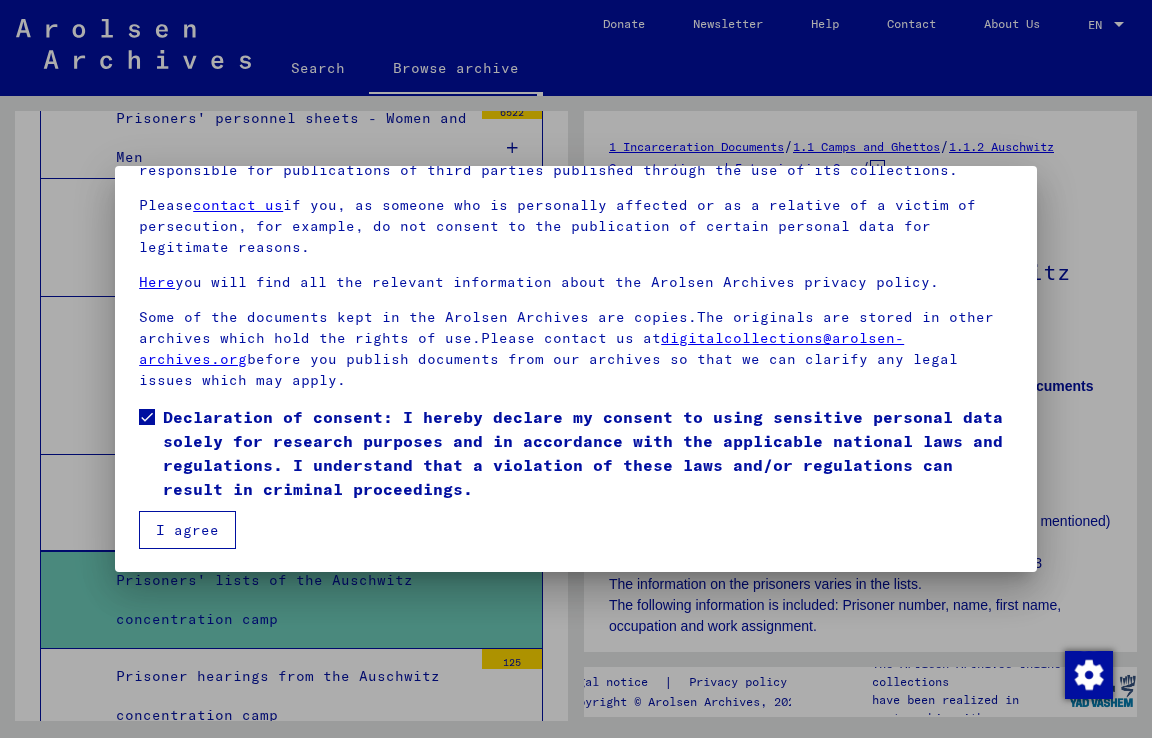 click on "I agree" at bounding box center [187, 530] 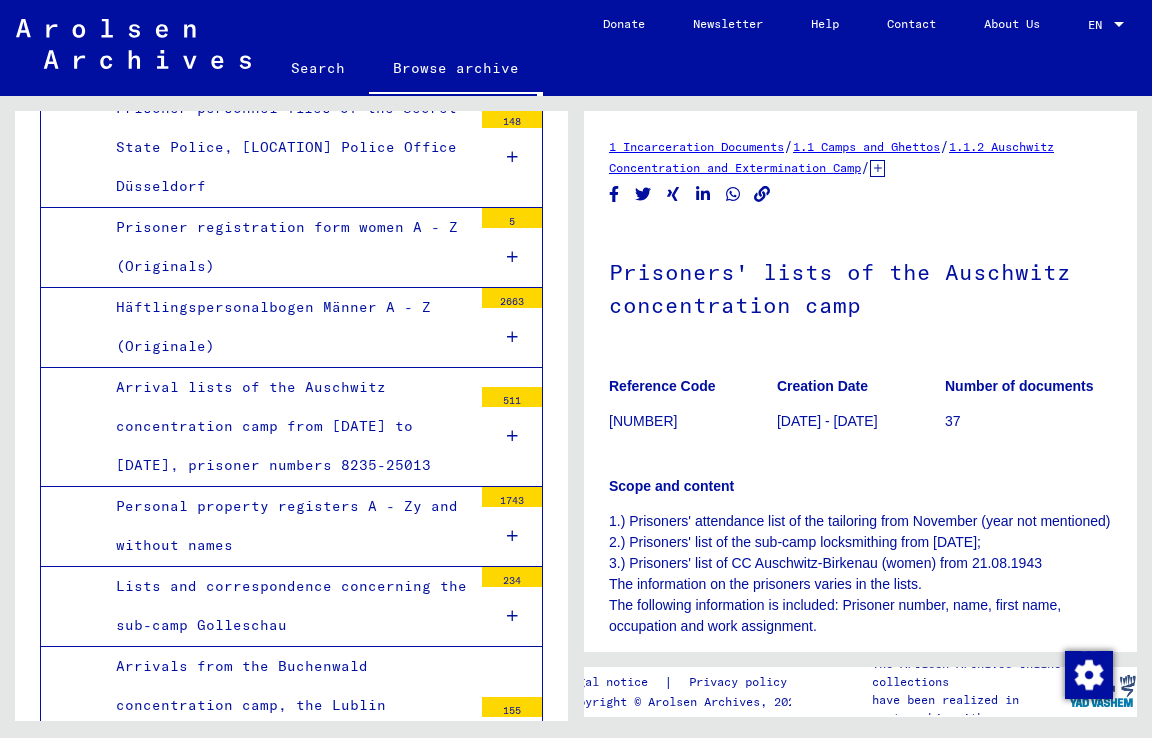 scroll, scrollTop: 2039, scrollLeft: 0, axis: vertical 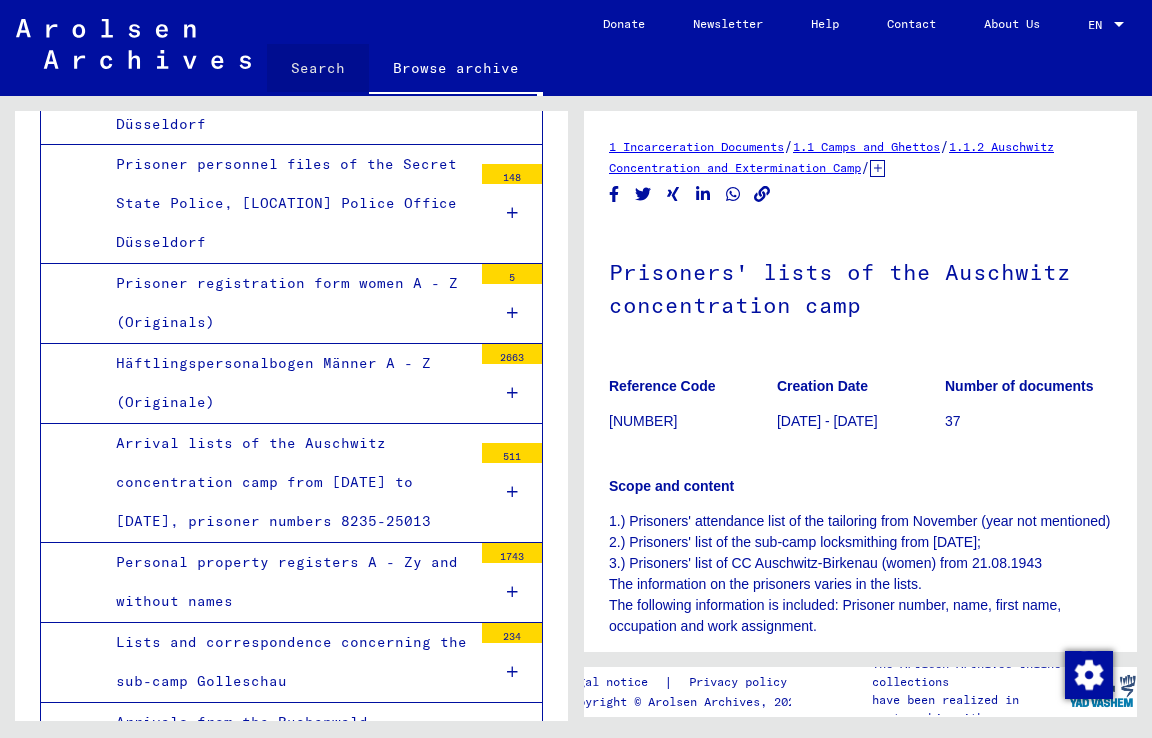 click on "Search" at bounding box center [318, 68] 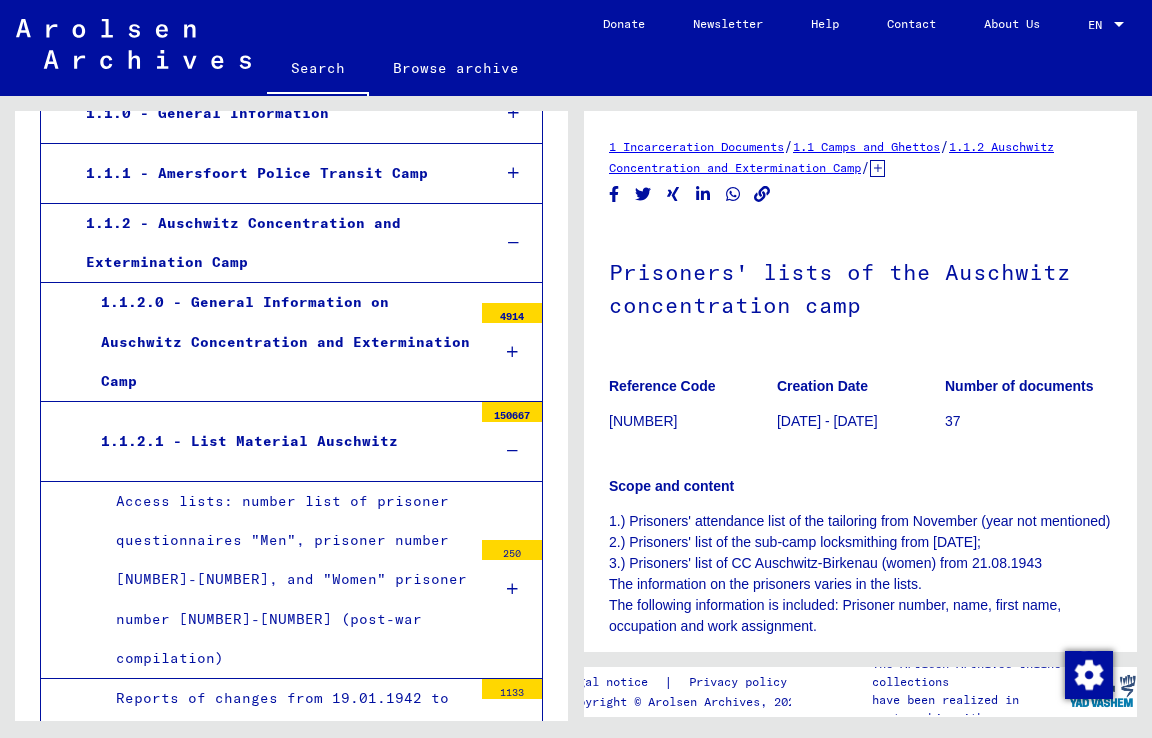 scroll, scrollTop: 0, scrollLeft: 0, axis: both 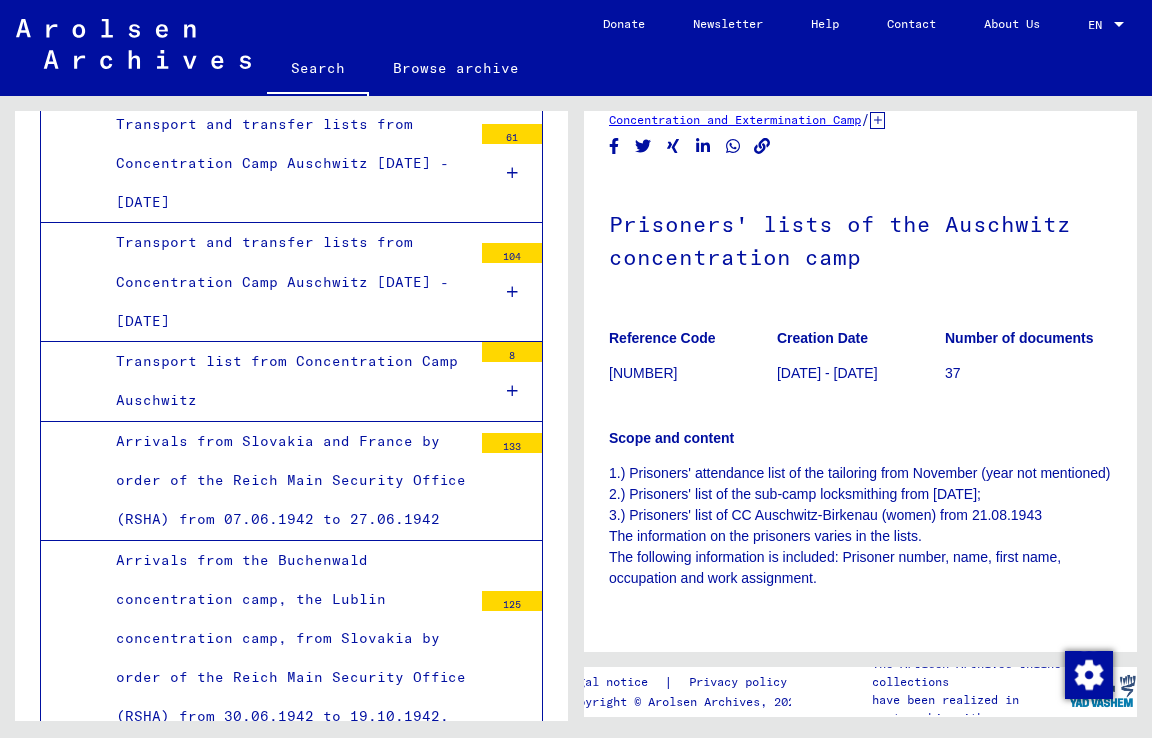 click on "Browse archive" at bounding box center (456, 68) 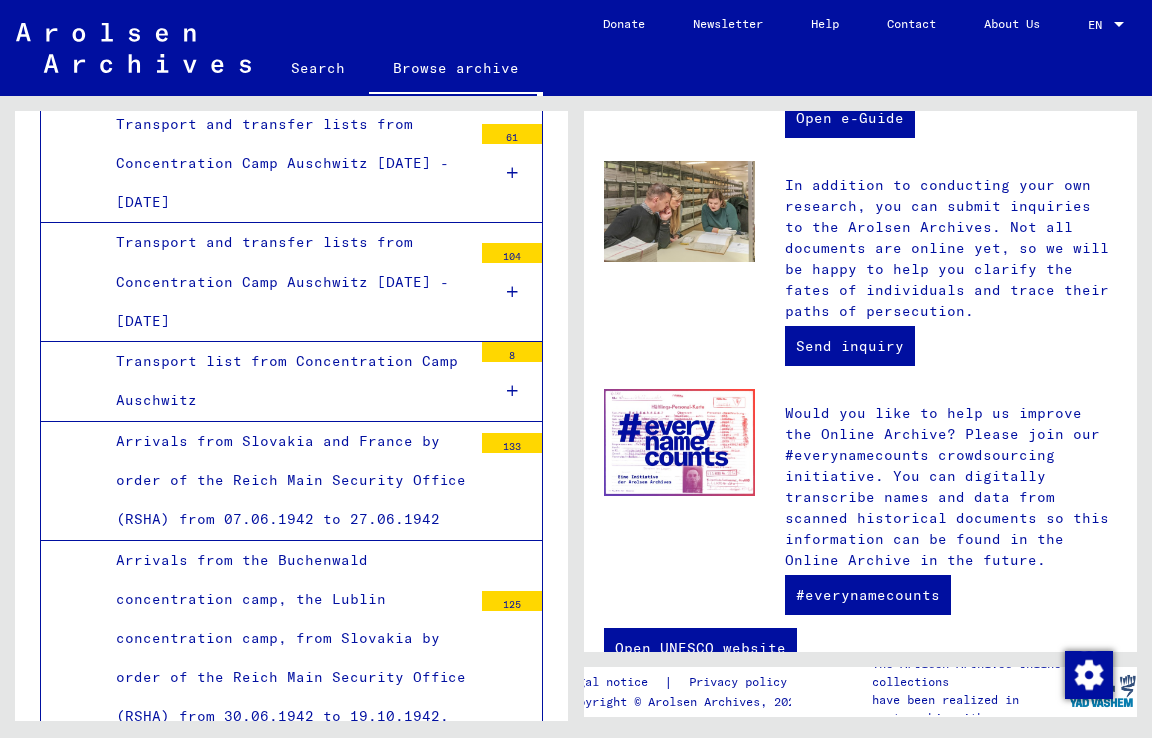 scroll, scrollTop: 856, scrollLeft: 0, axis: vertical 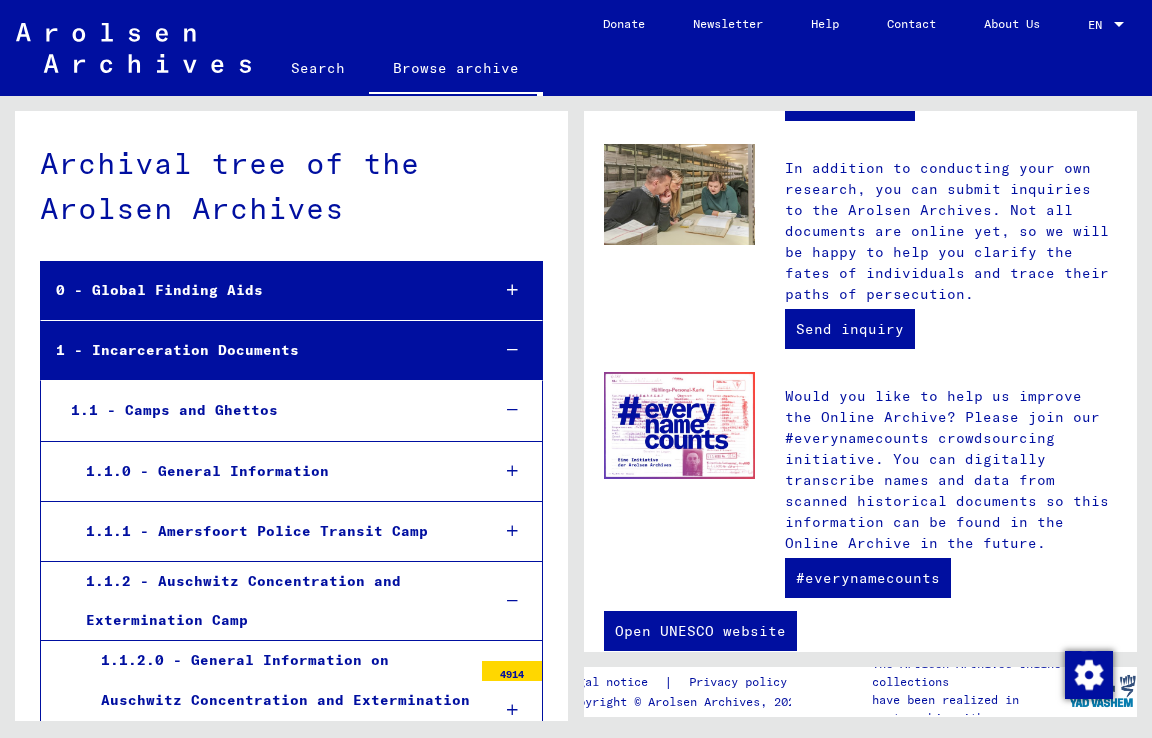 click at bounding box center (512, 350) 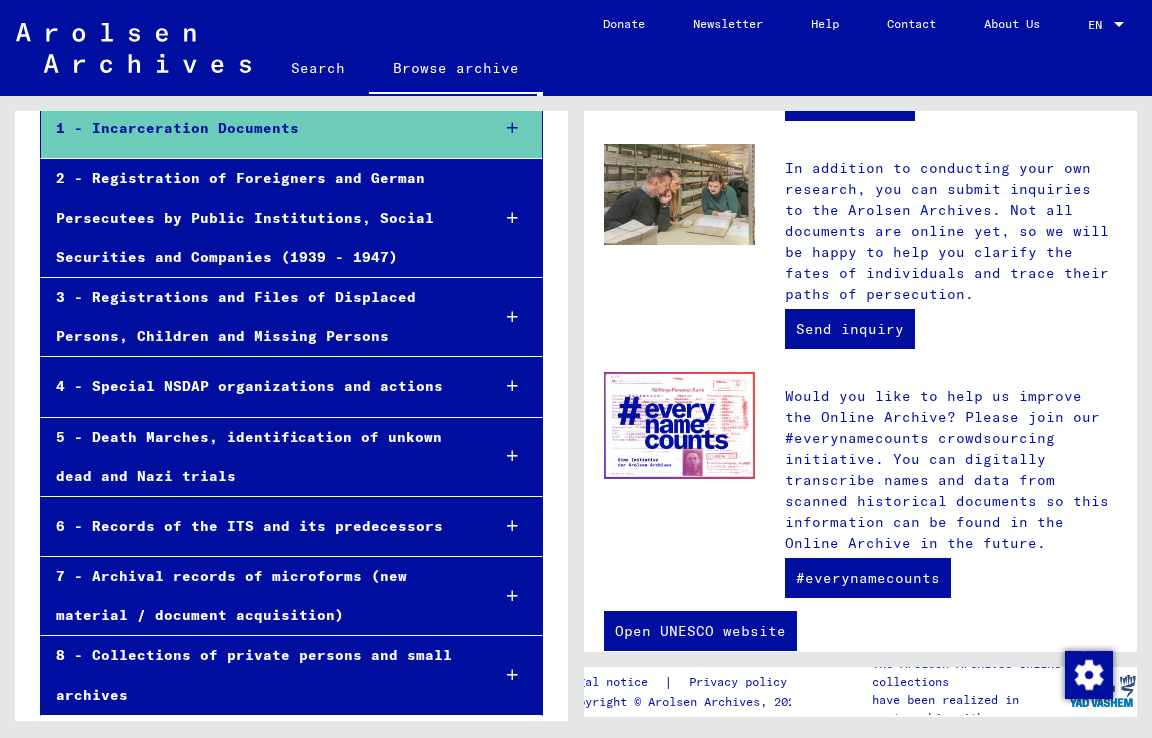 scroll, scrollTop: 0, scrollLeft: 0, axis: both 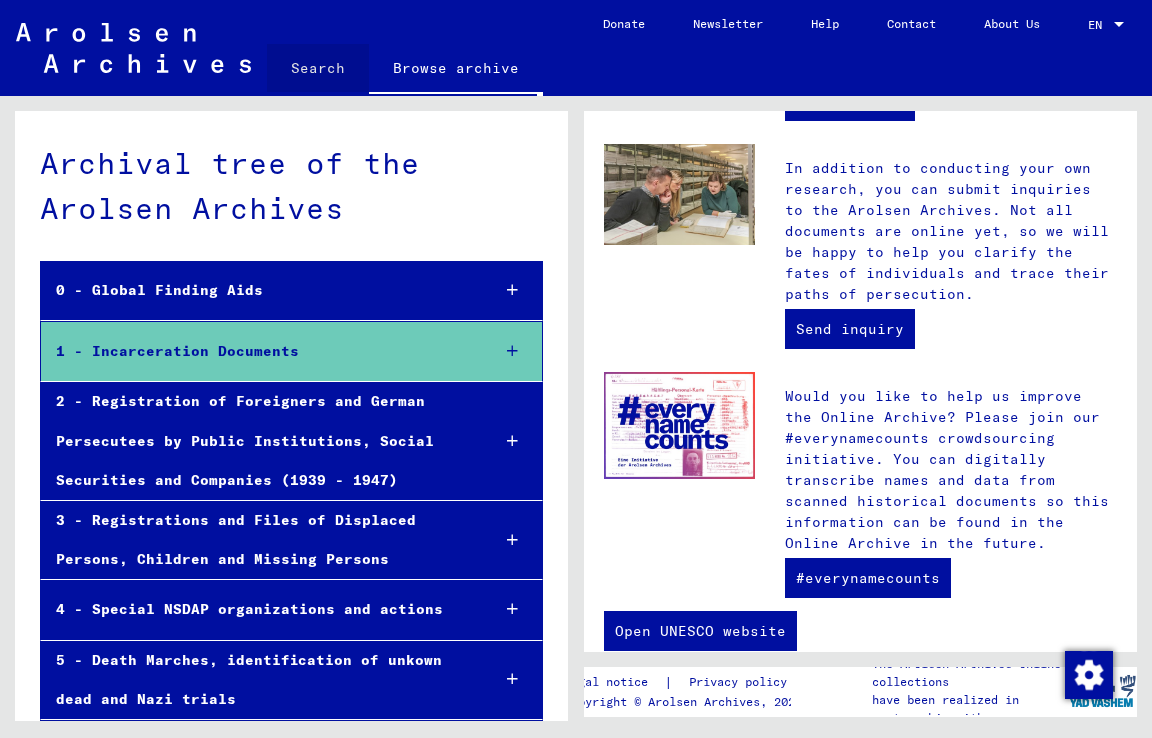 click on "Search" at bounding box center (318, 68) 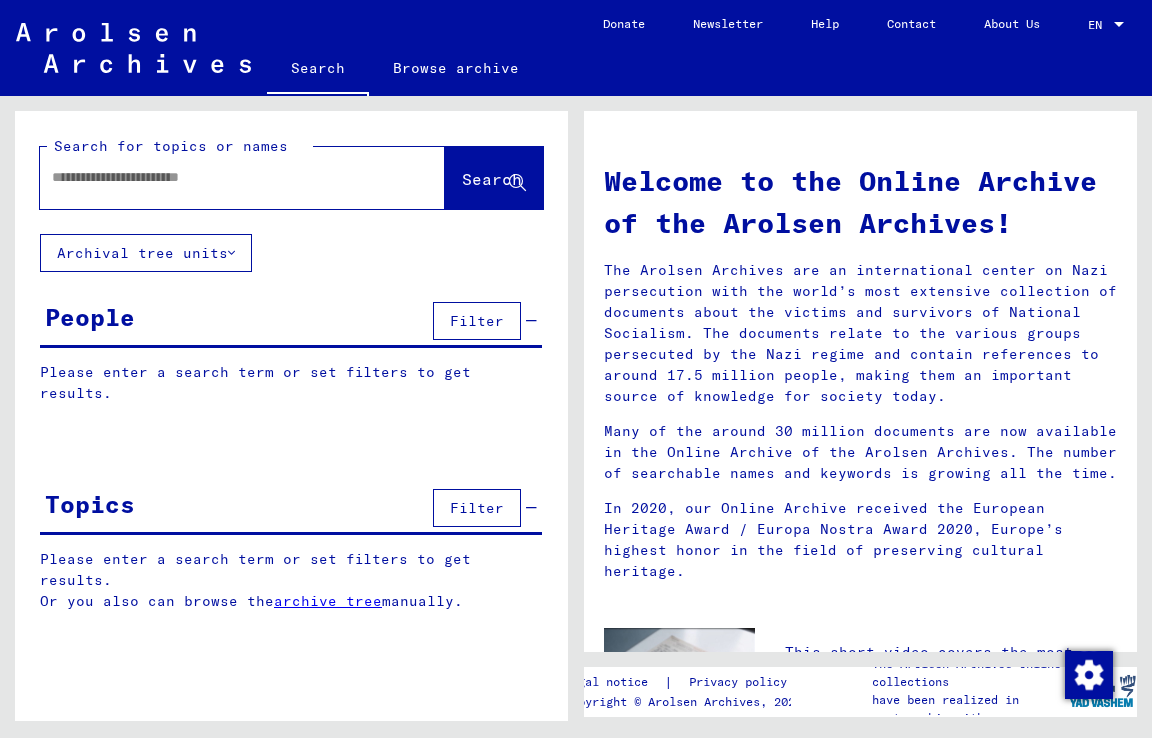 click at bounding box center (218, 177) 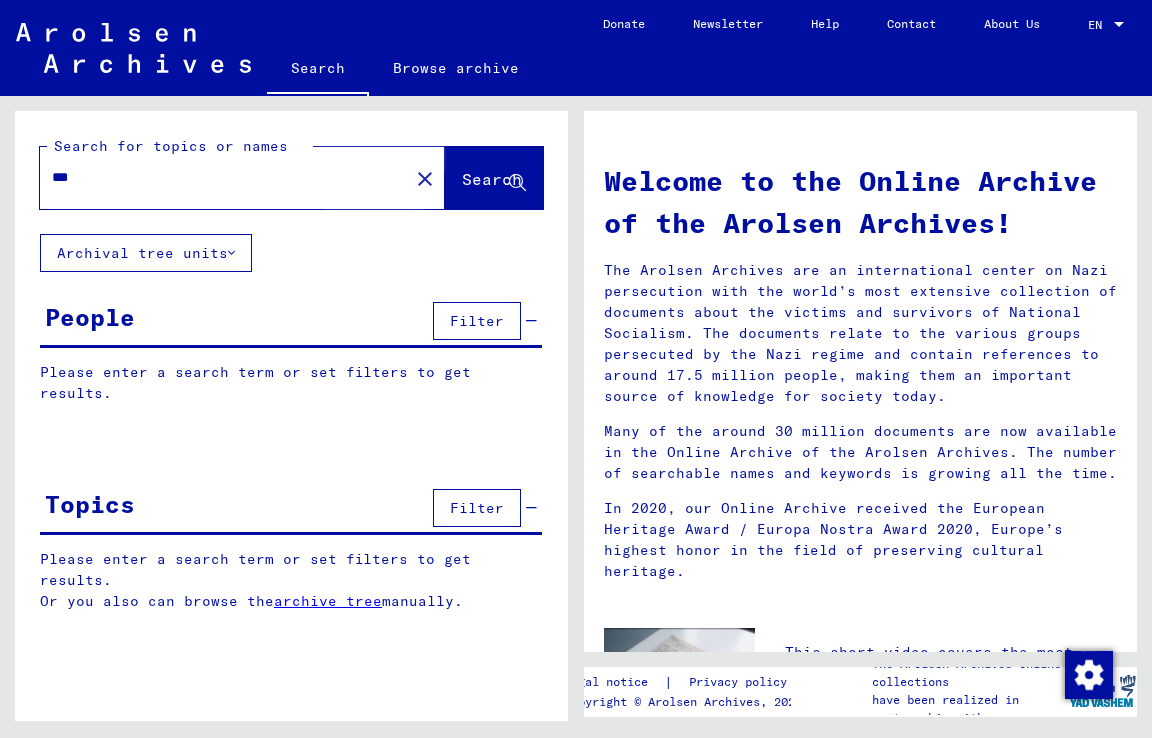 click on "Search" at bounding box center [492, 179] 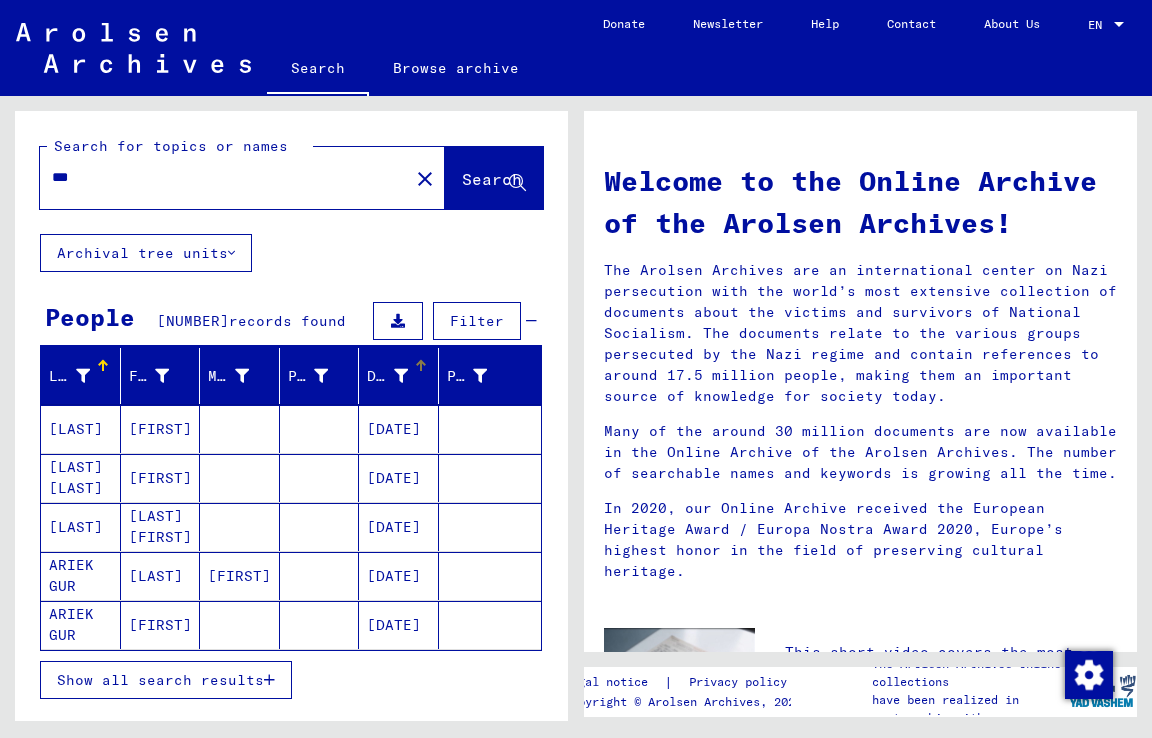 click on "Date of Birth" at bounding box center (387, 376) 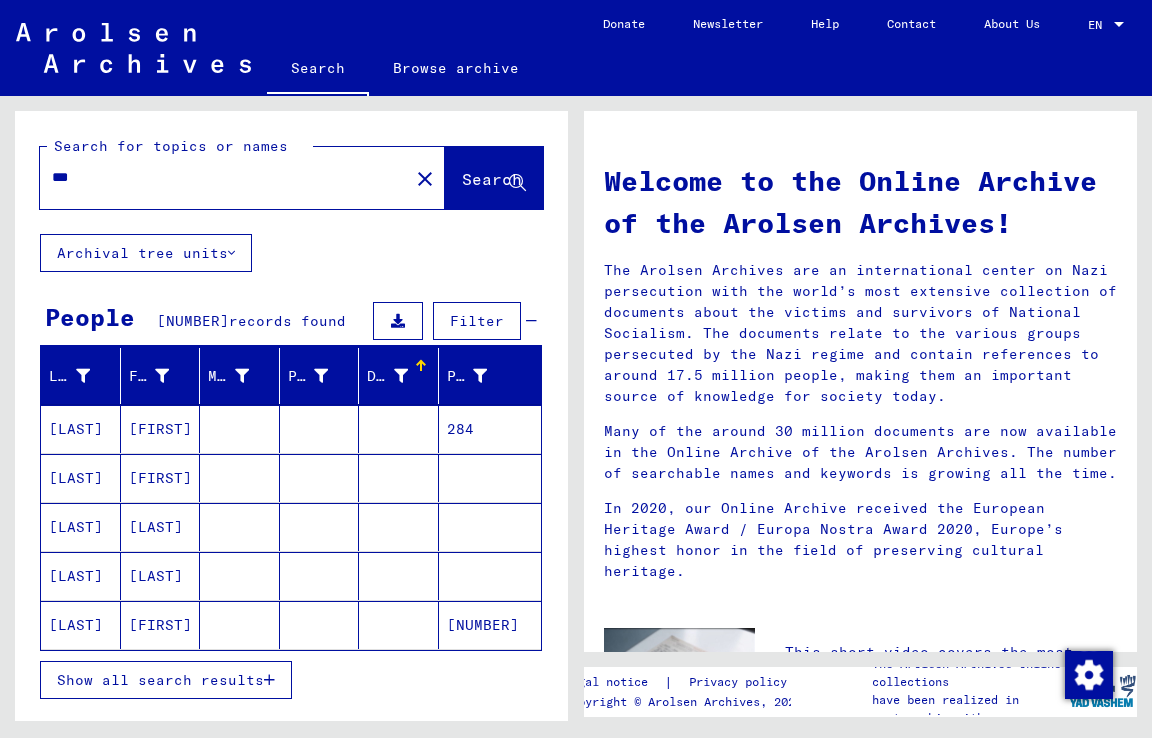 click on "***" at bounding box center (218, 177) 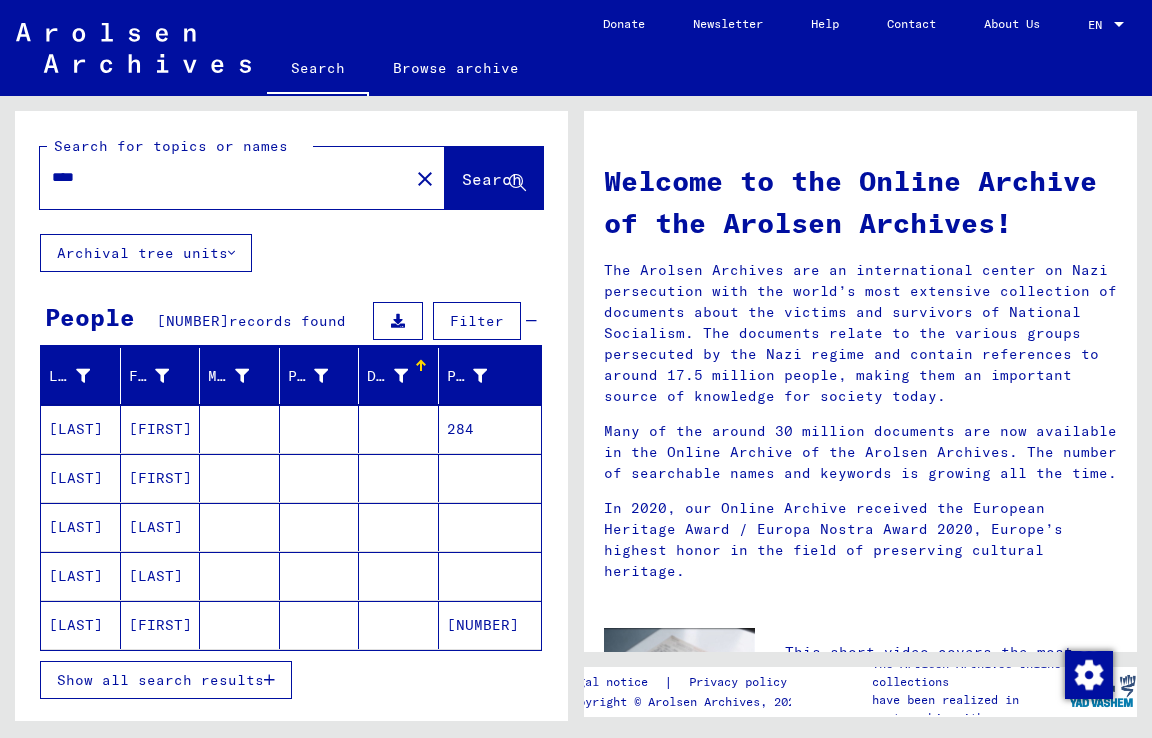 click on "Search" at bounding box center (494, 178) 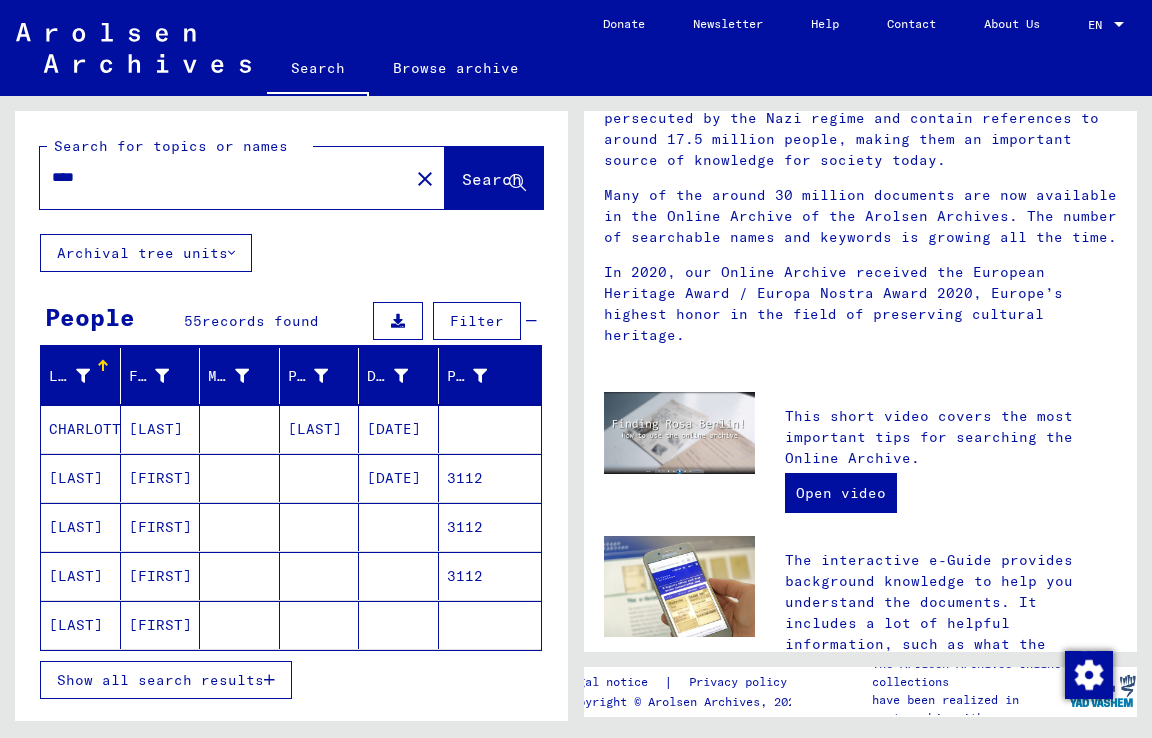 scroll, scrollTop: 244, scrollLeft: 0, axis: vertical 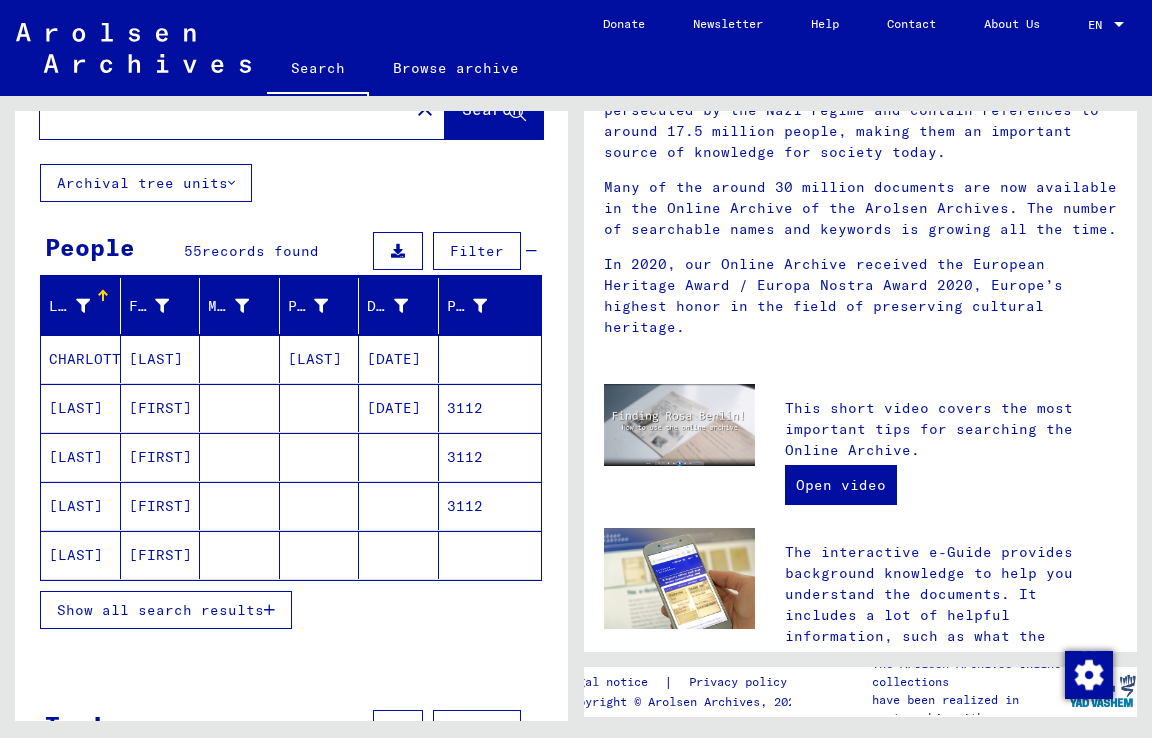 click on "Show all search results" at bounding box center (166, 610) 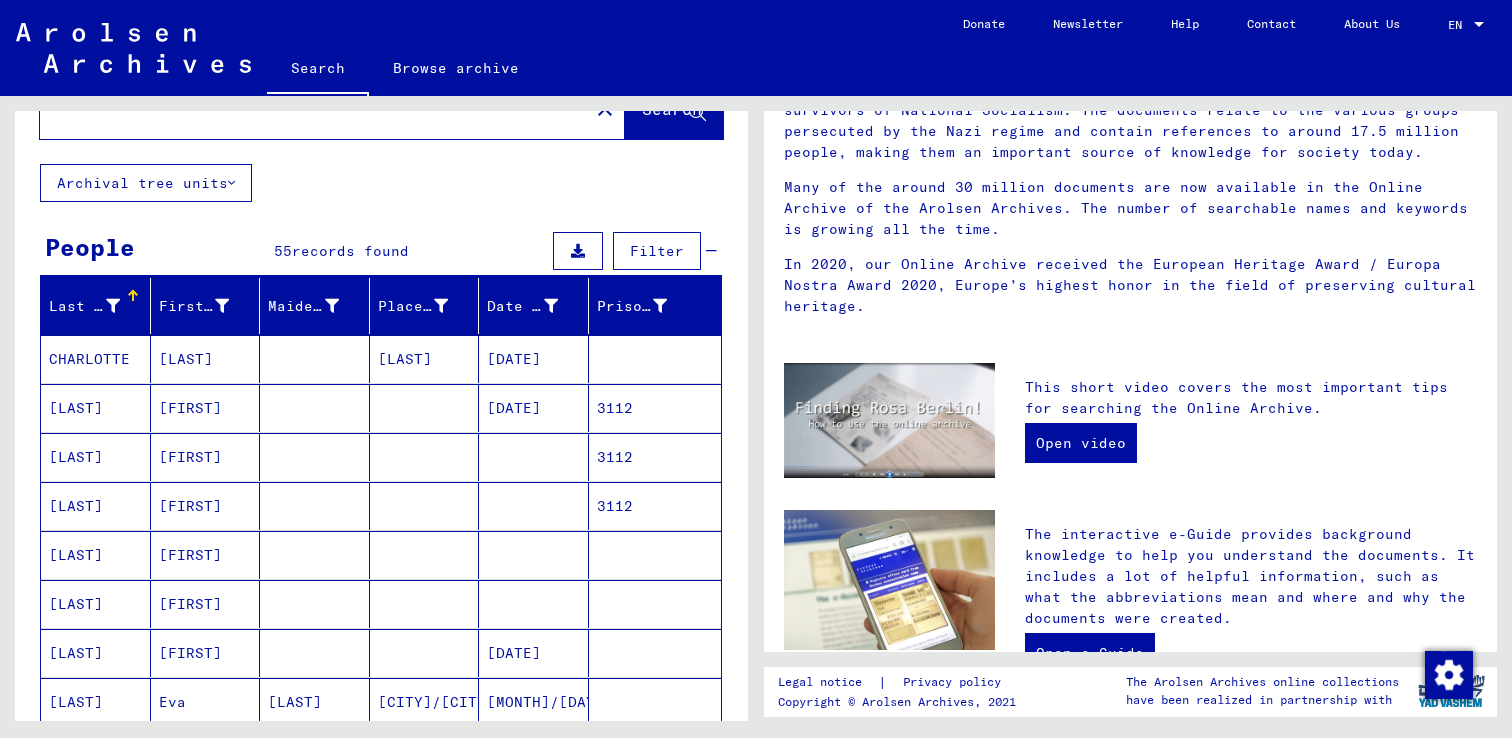 scroll, scrollTop: 244, scrollLeft: 0, axis: vertical 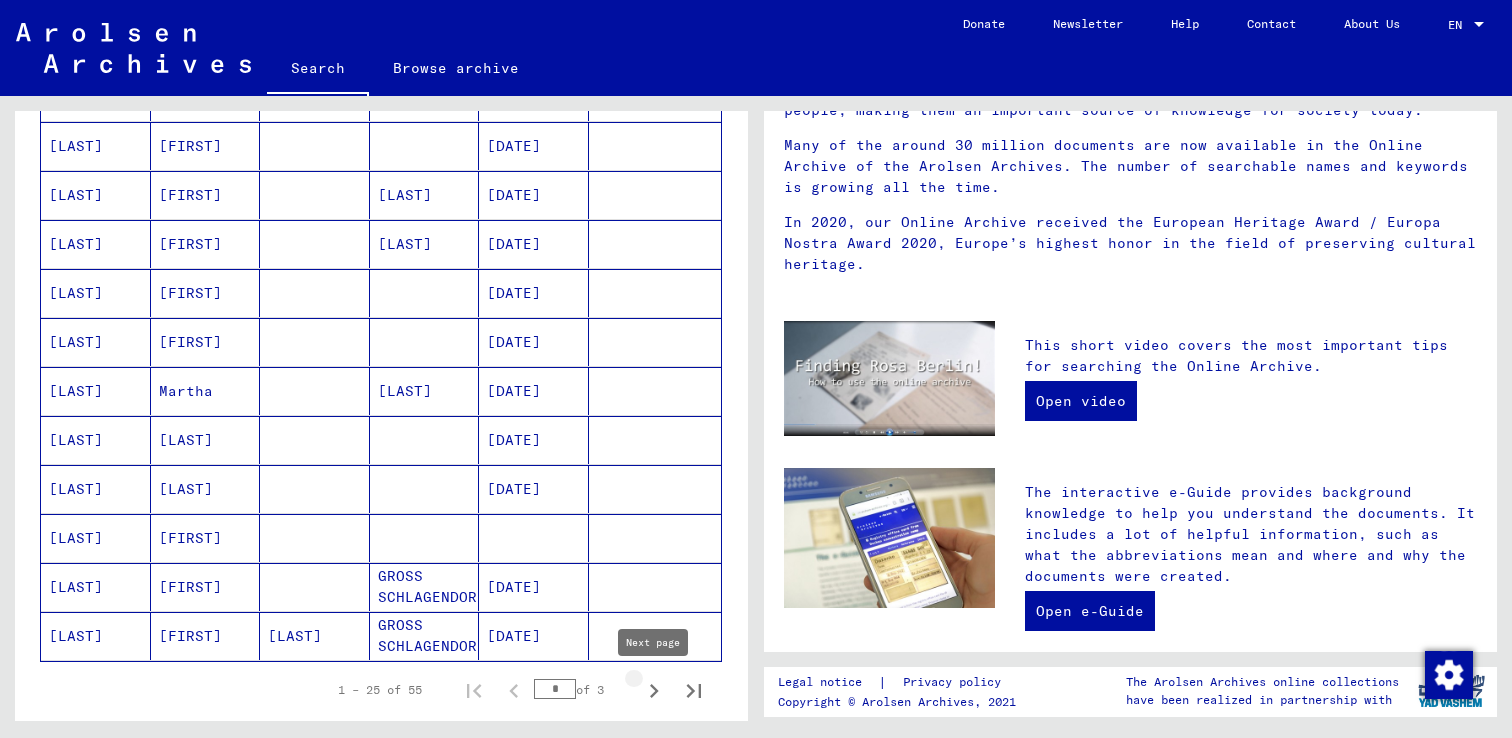 click at bounding box center [654, 691] 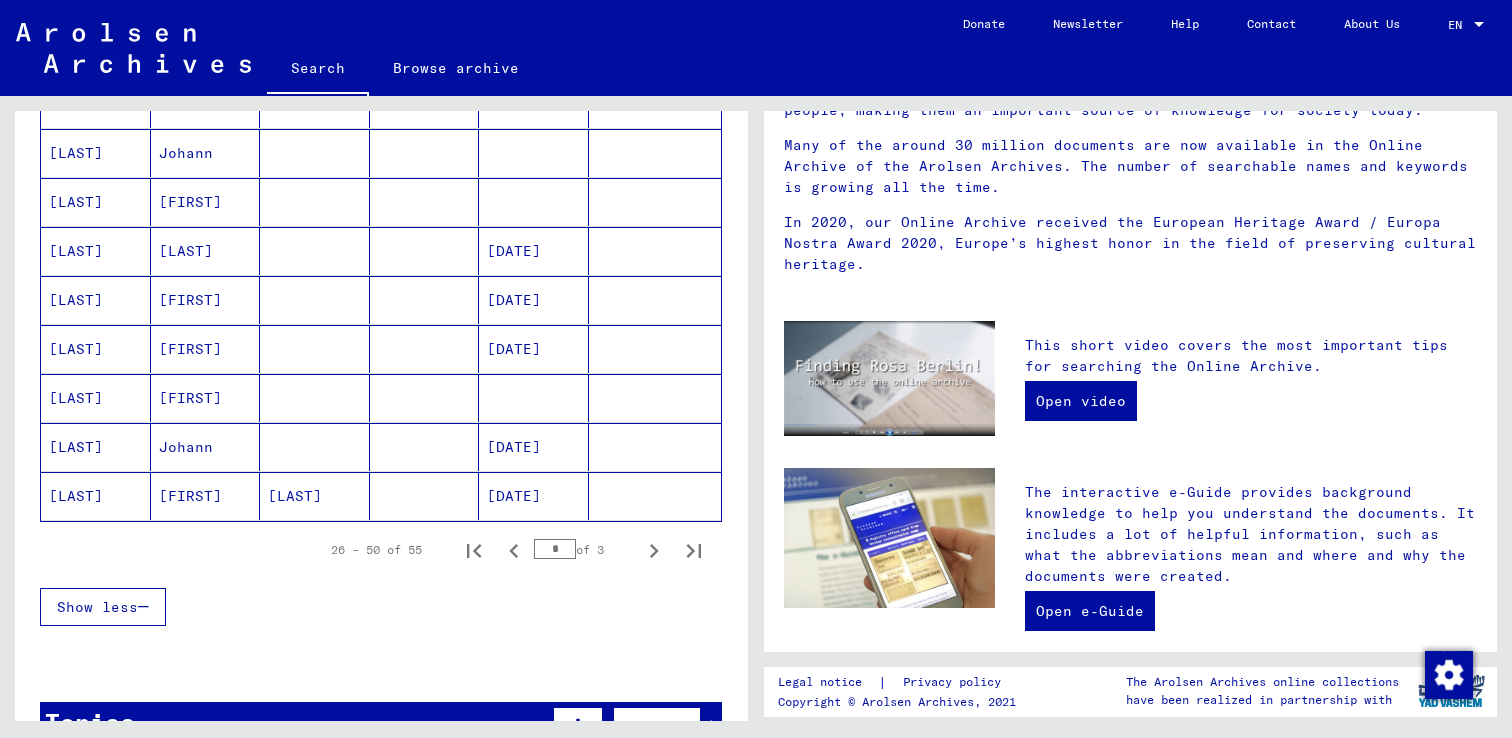 scroll, scrollTop: 1110, scrollLeft: 0, axis: vertical 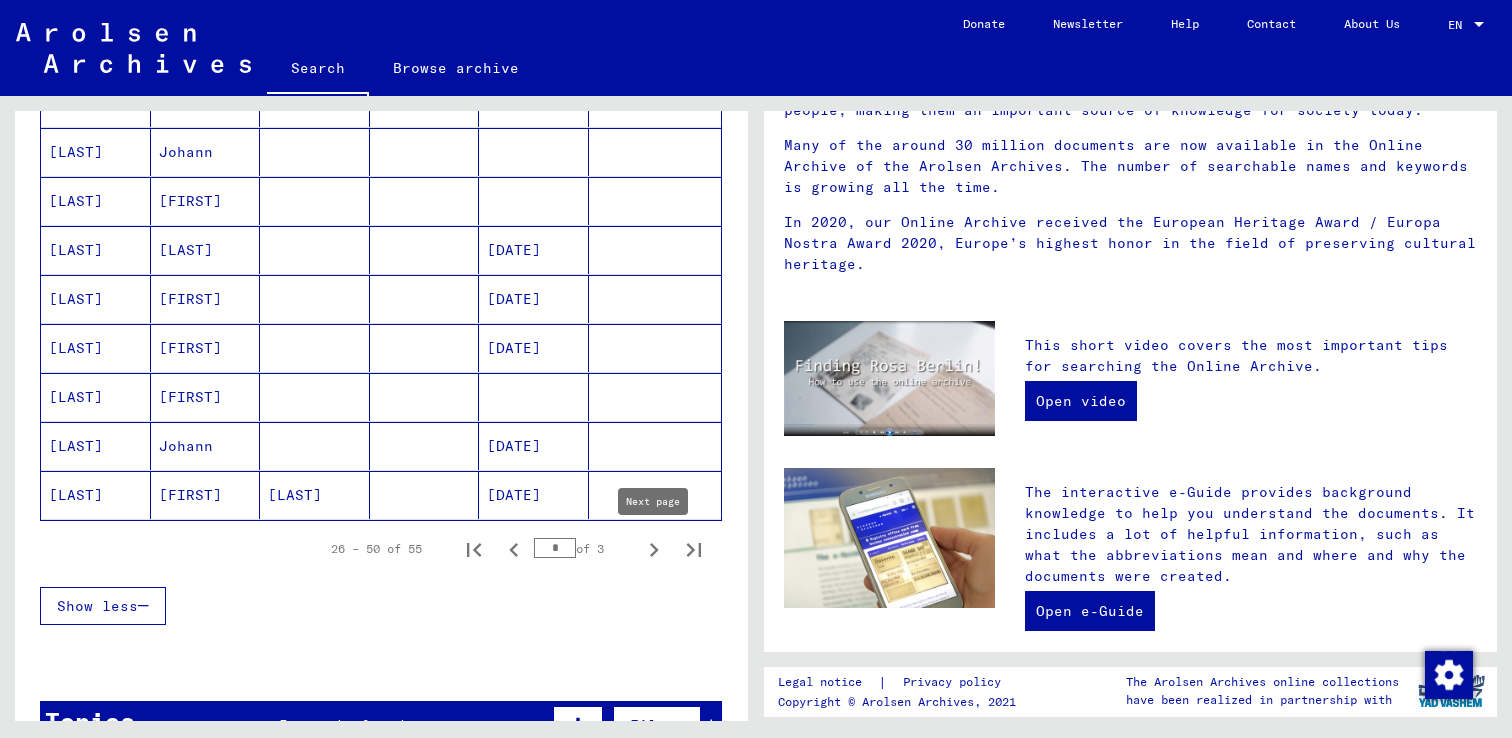 click at bounding box center (654, 550) 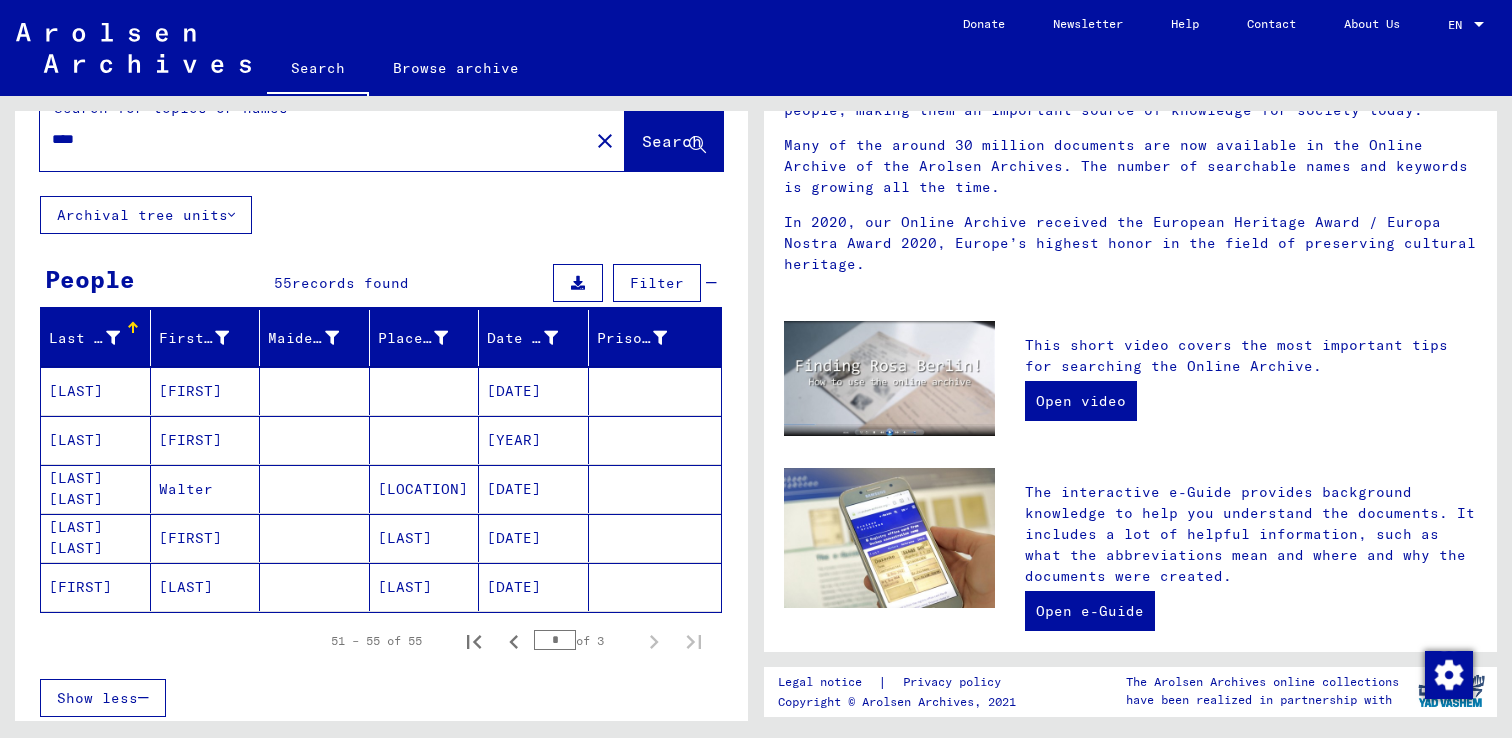 scroll, scrollTop: 0, scrollLeft: 0, axis: both 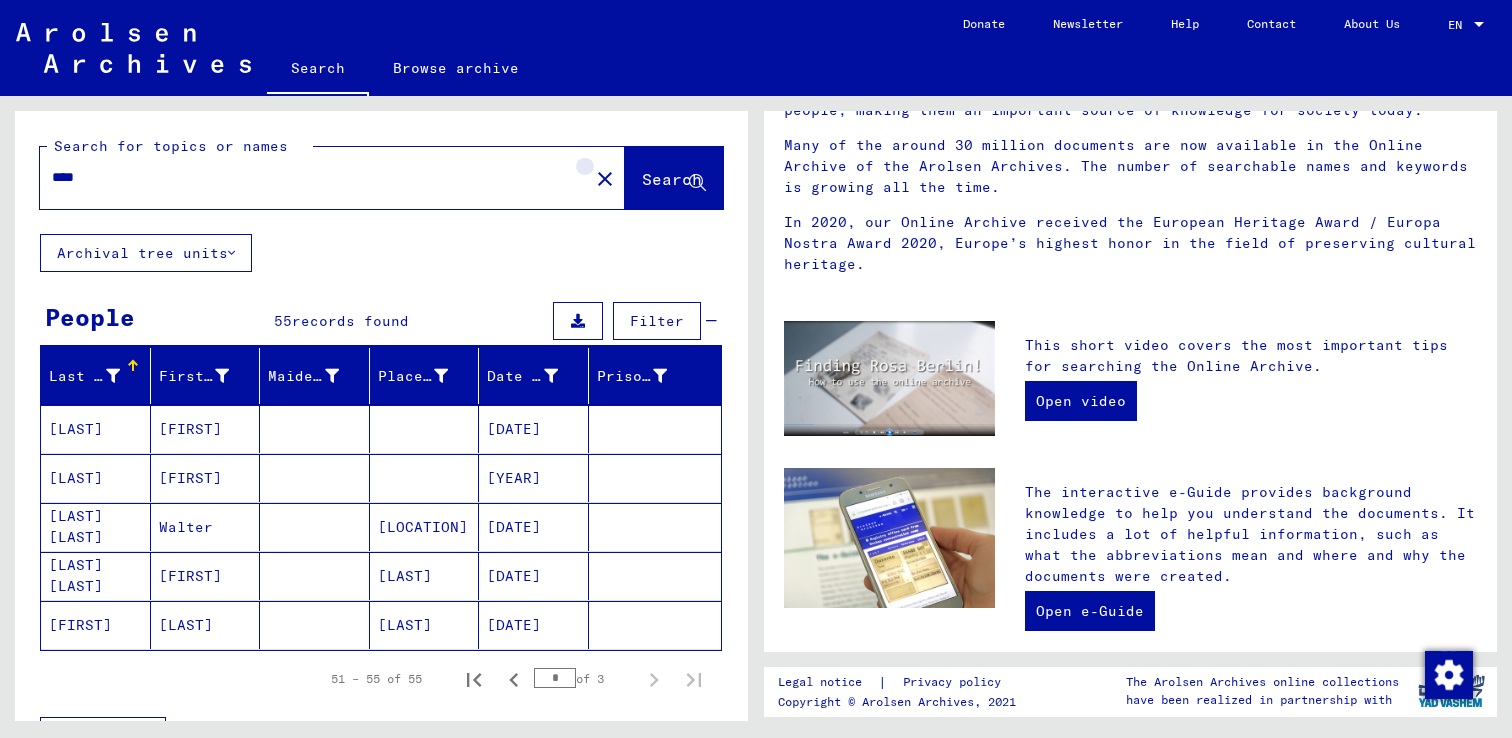click on "close" at bounding box center [605, 179] 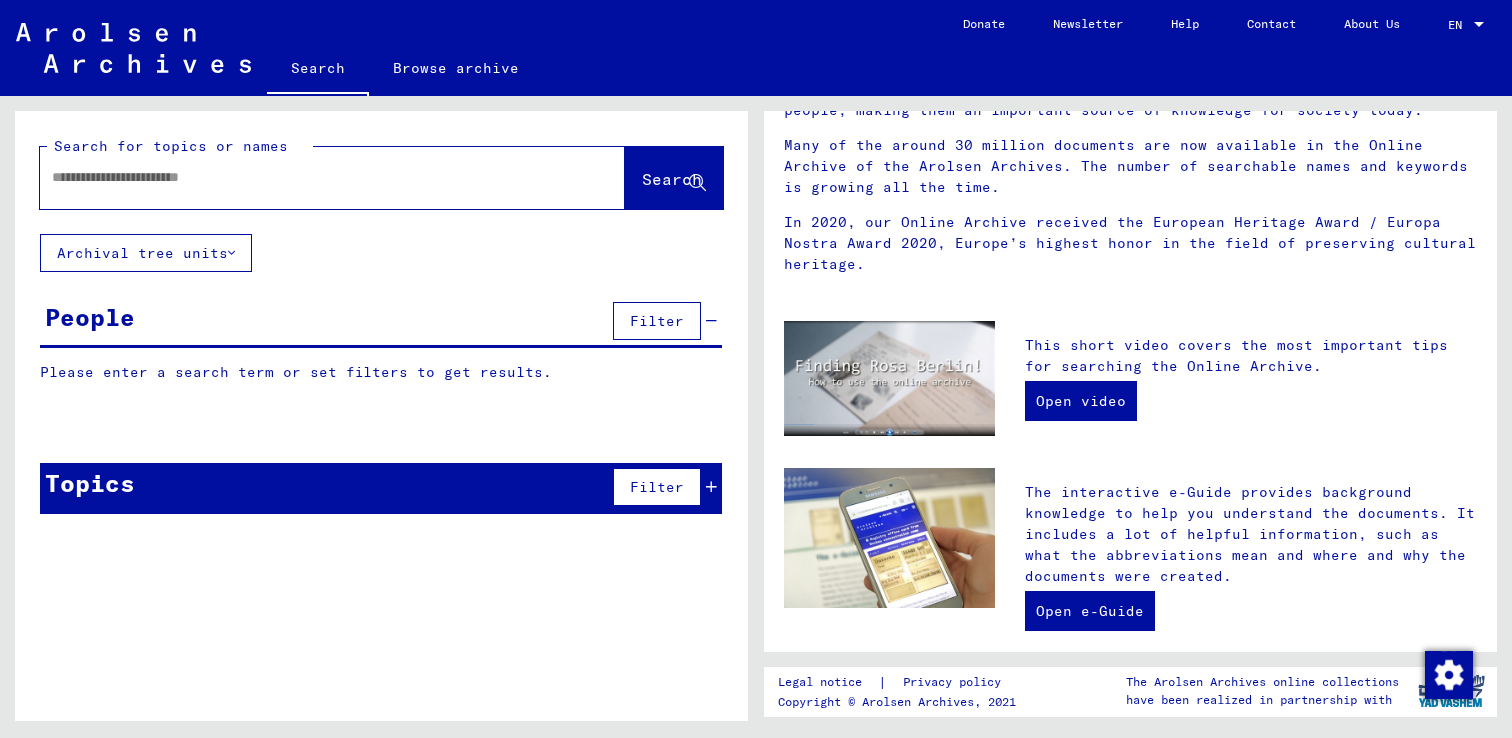 click at bounding box center [308, 177] 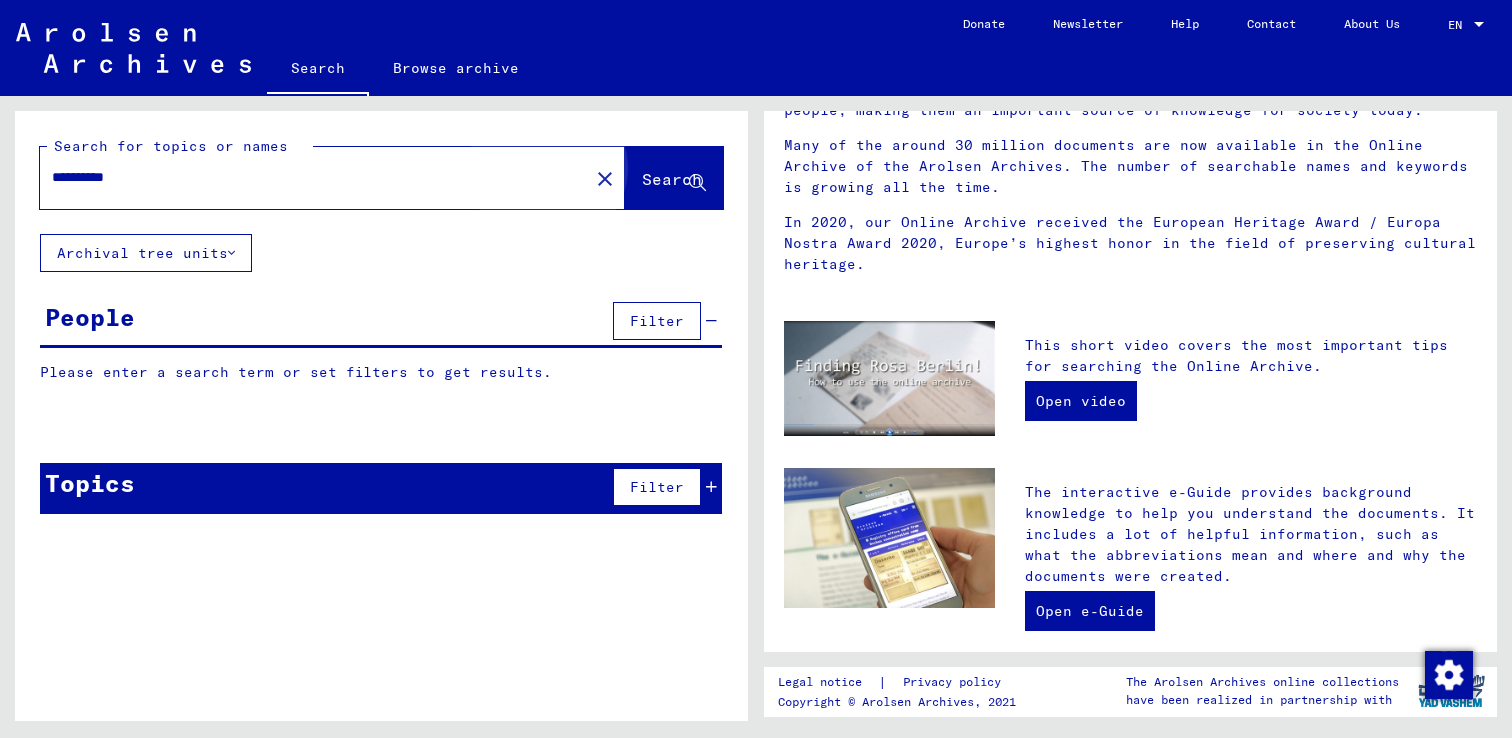 click on "Search" at bounding box center [674, 178] 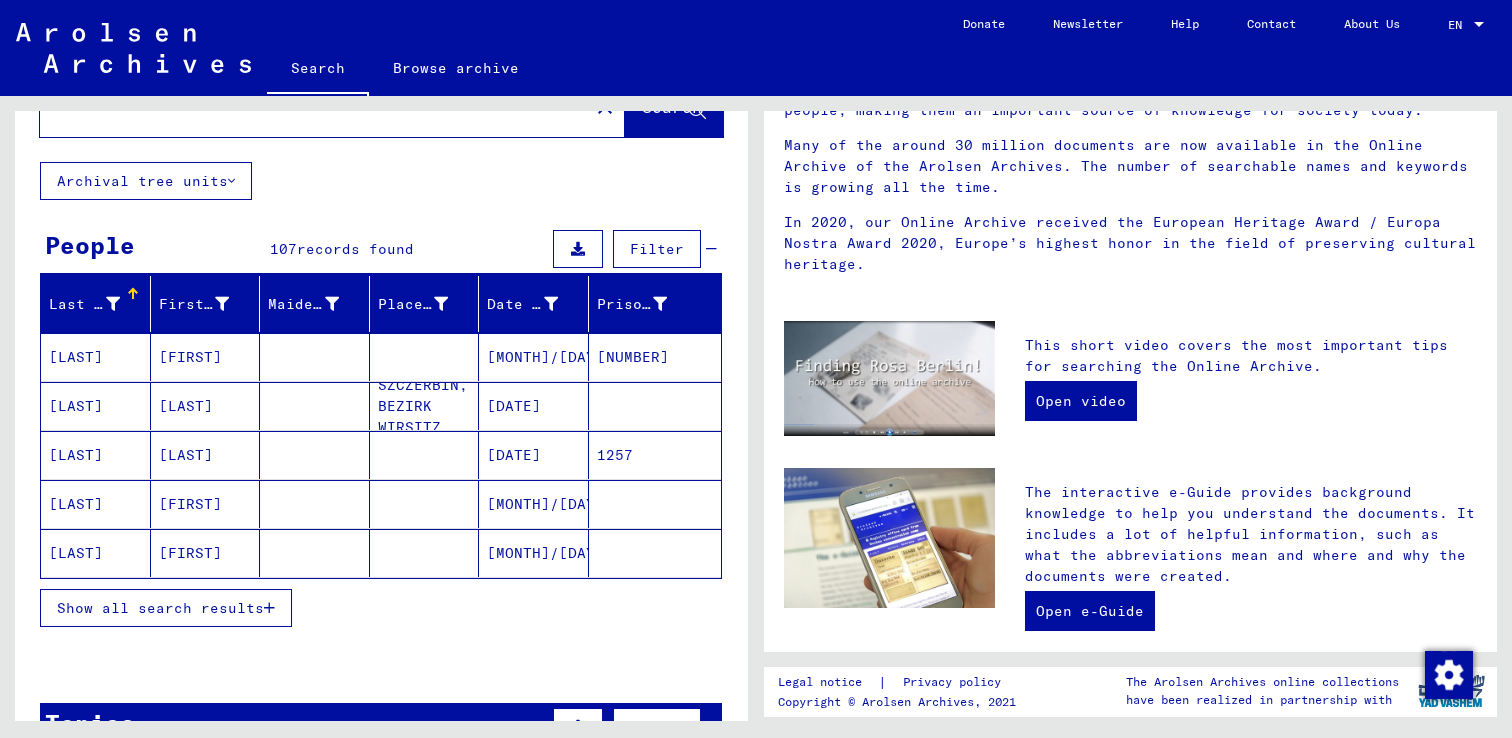 scroll, scrollTop: 110, scrollLeft: 0, axis: vertical 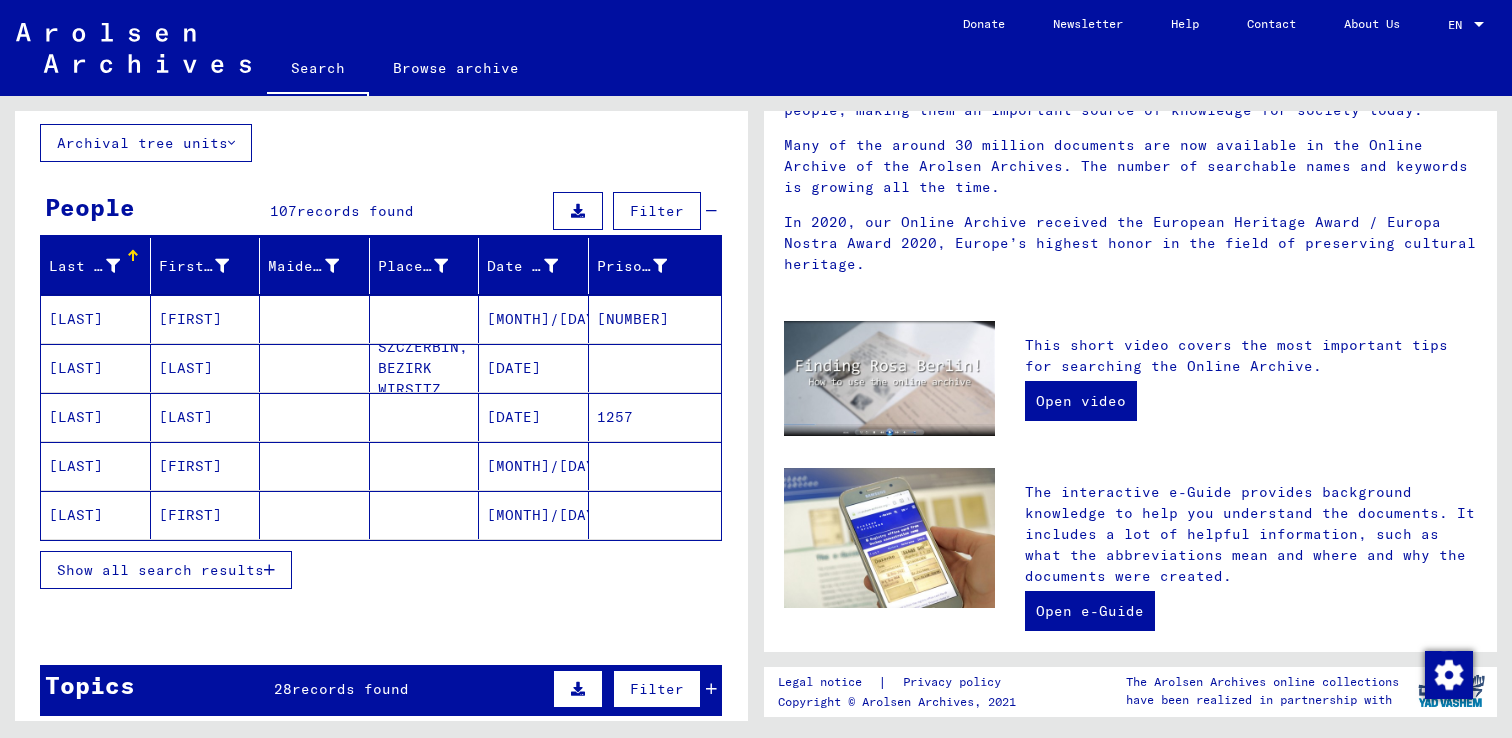 click on "Show all search results" at bounding box center (160, 570) 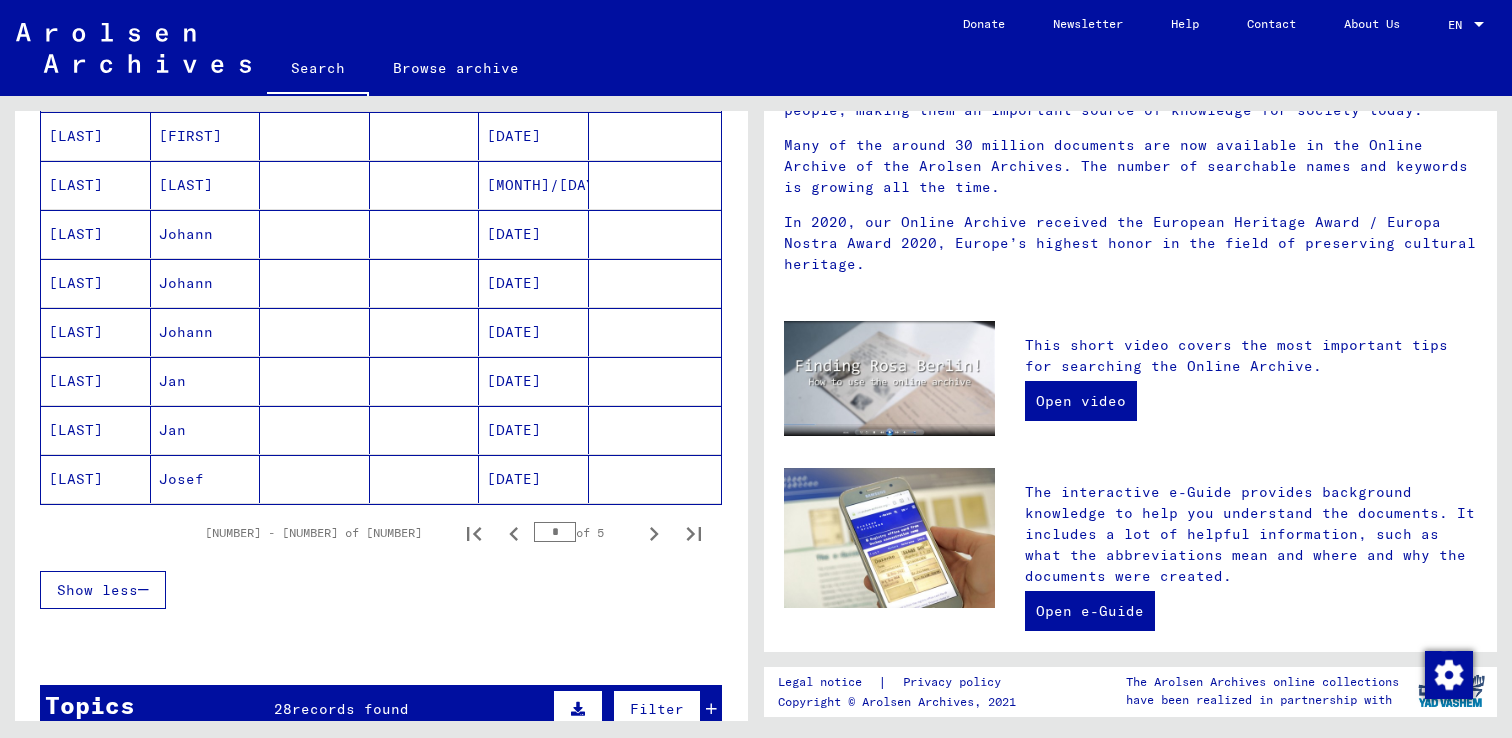 scroll, scrollTop: 1127, scrollLeft: 0, axis: vertical 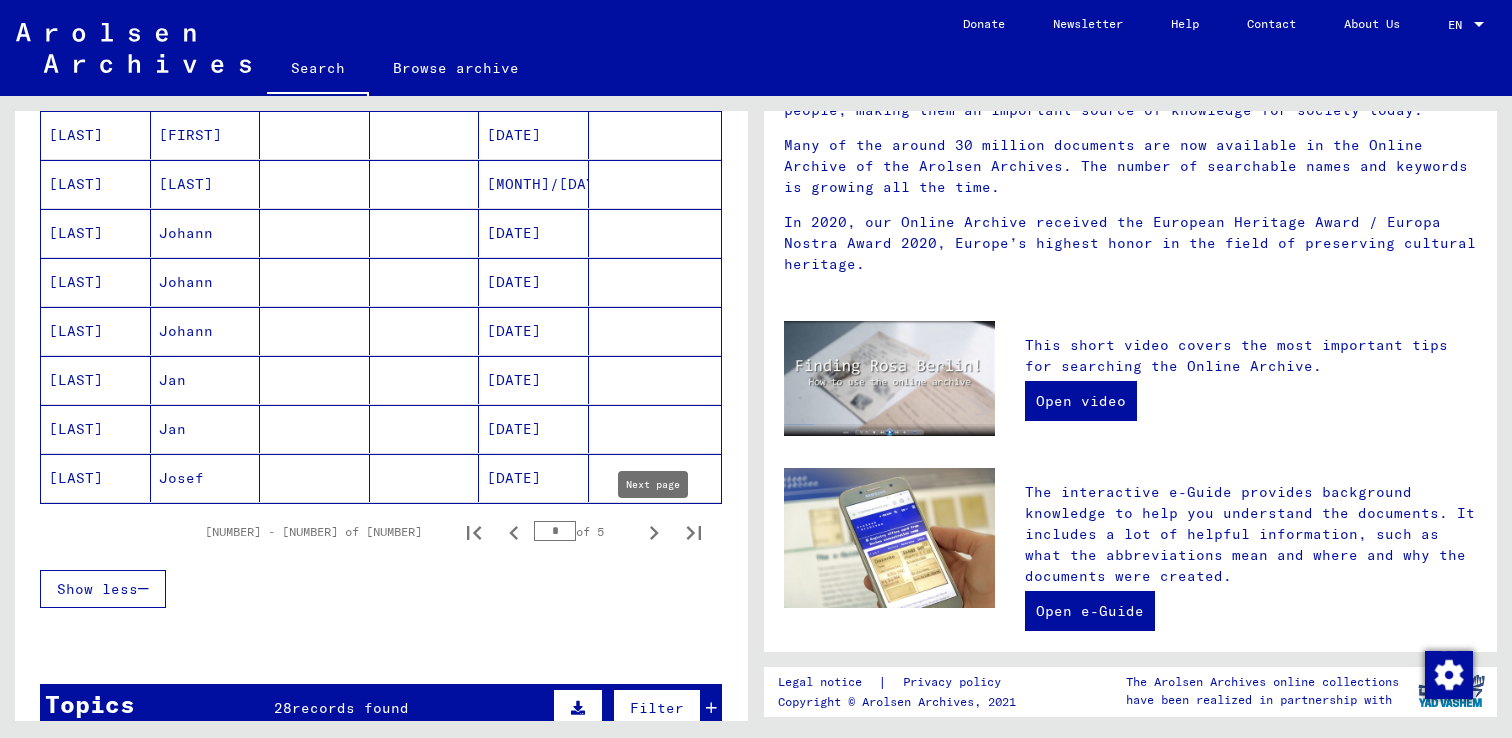 click at bounding box center [654, 533] 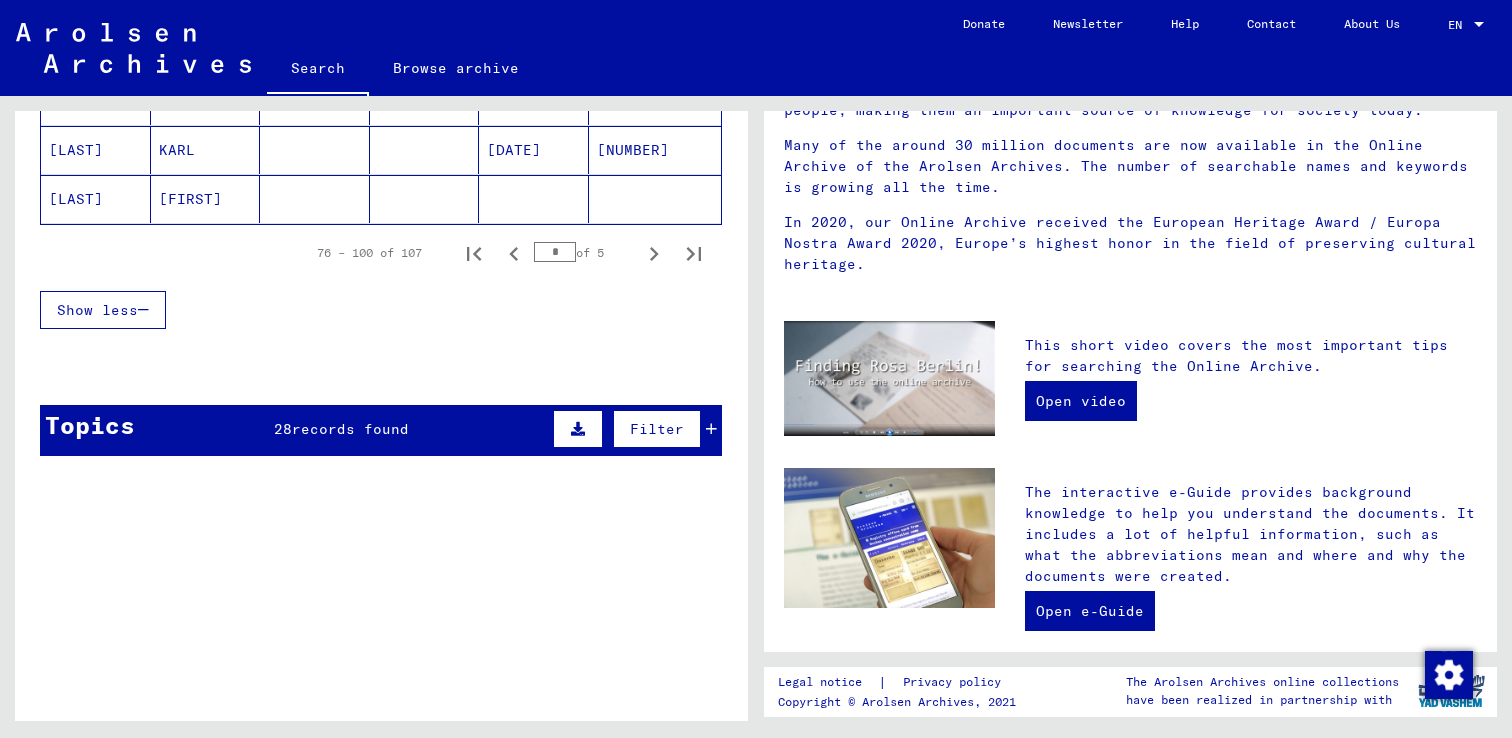 scroll, scrollTop: 1394, scrollLeft: 0, axis: vertical 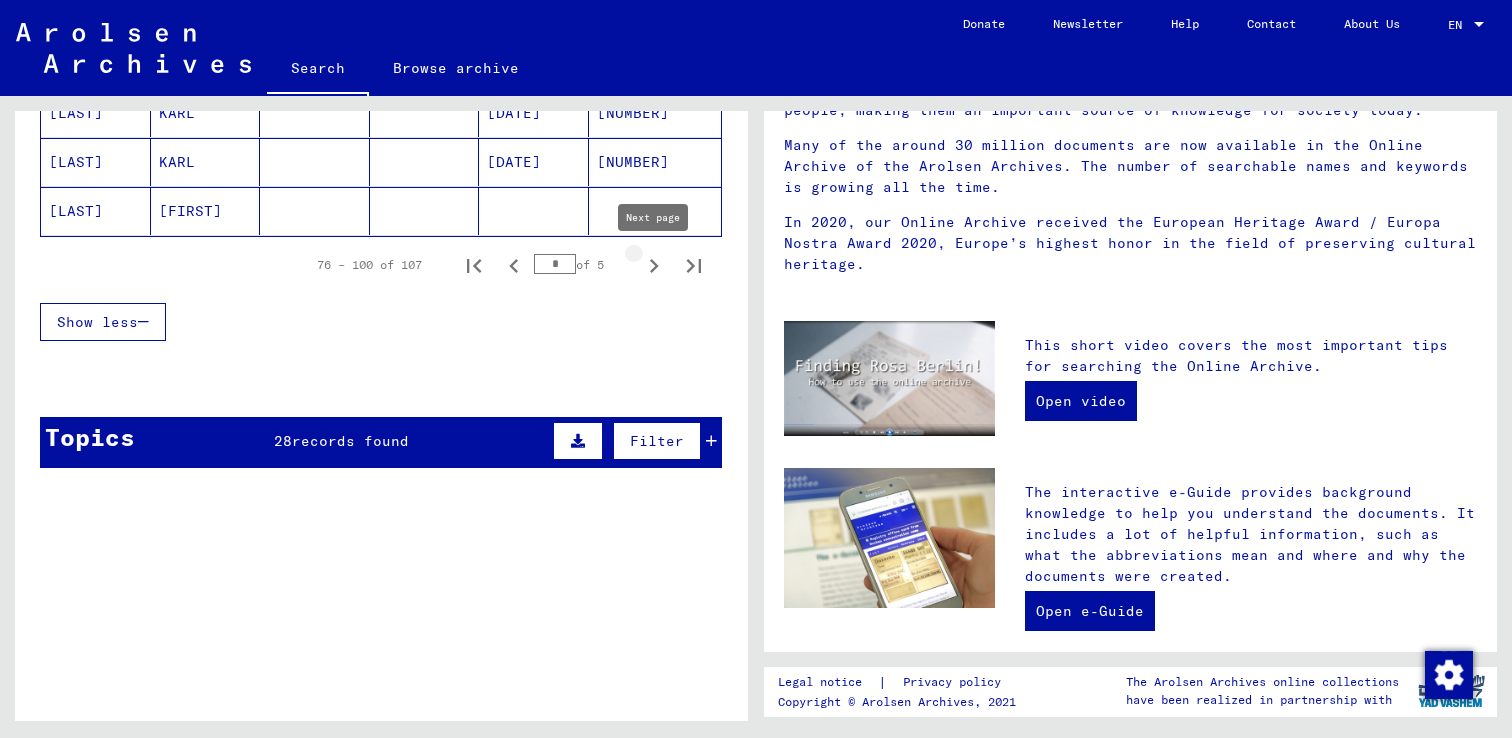 click at bounding box center (654, 266) 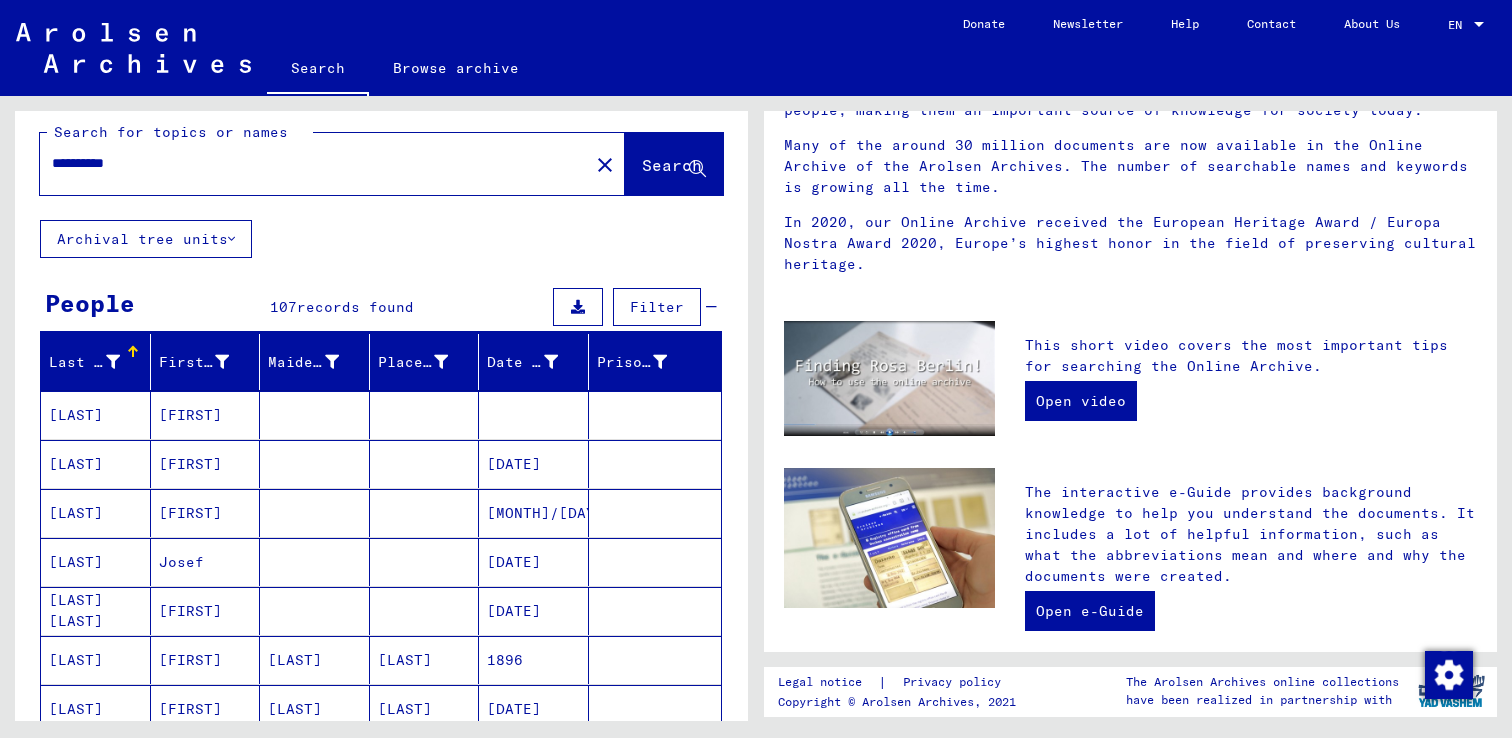 scroll, scrollTop: 0, scrollLeft: 0, axis: both 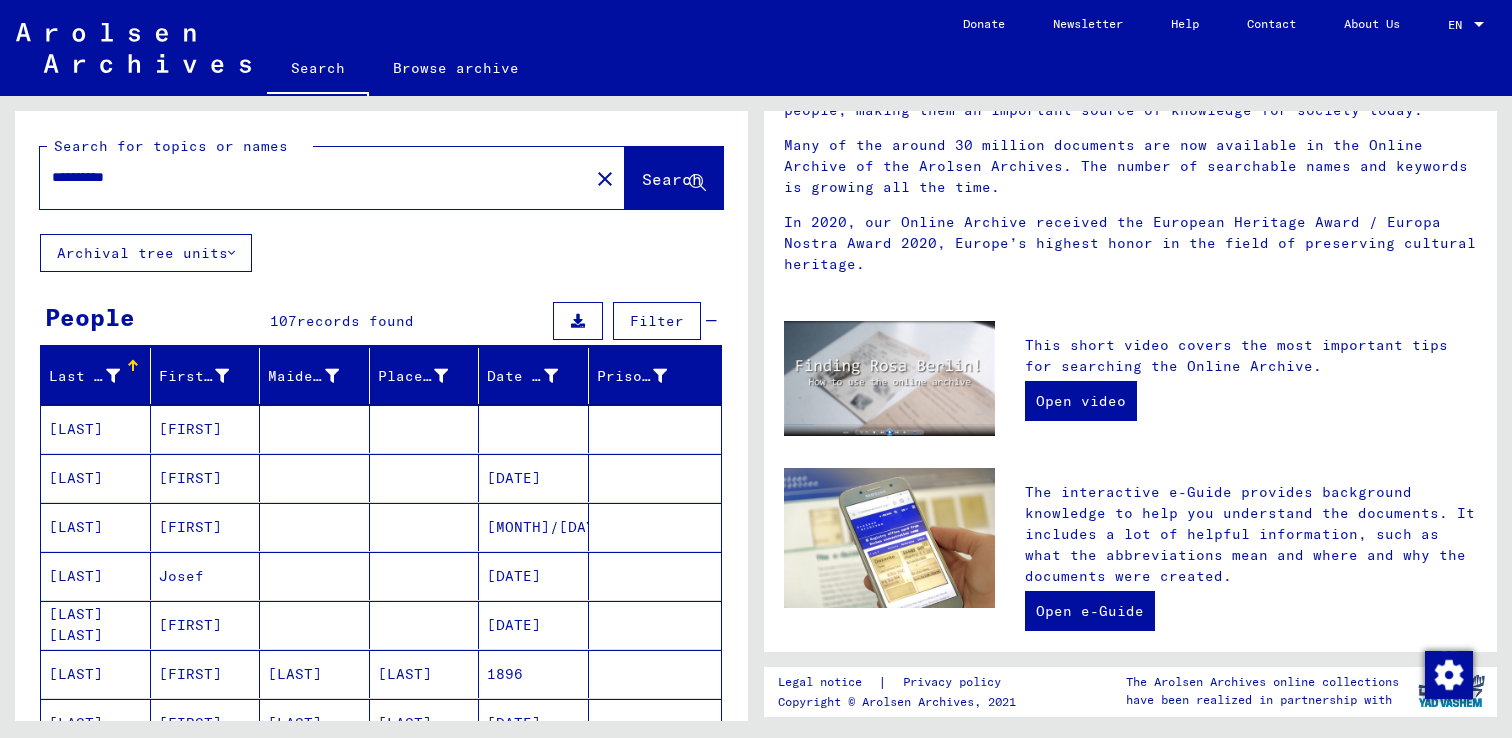 click on "**********" at bounding box center (308, 177) 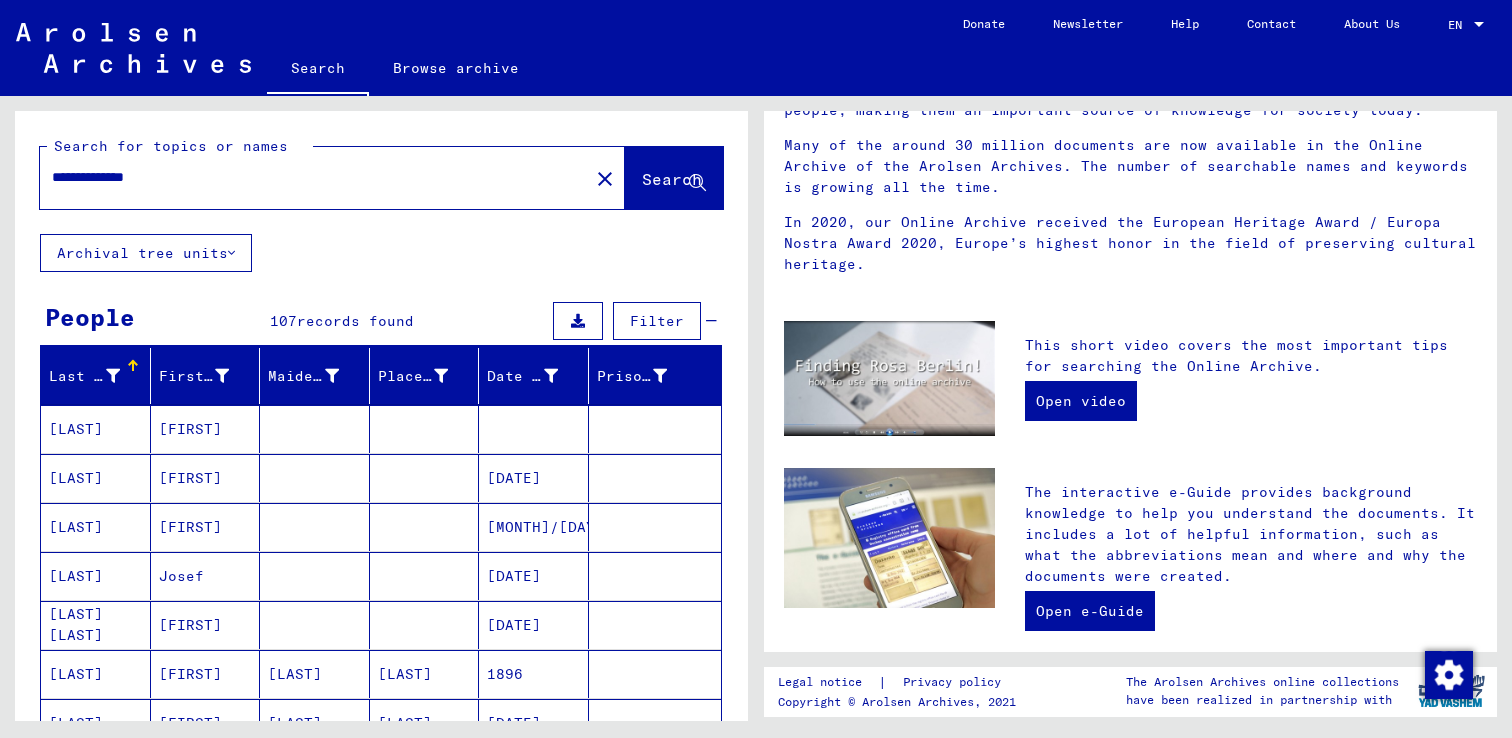 click on "Search" at bounding box center (672, 179) 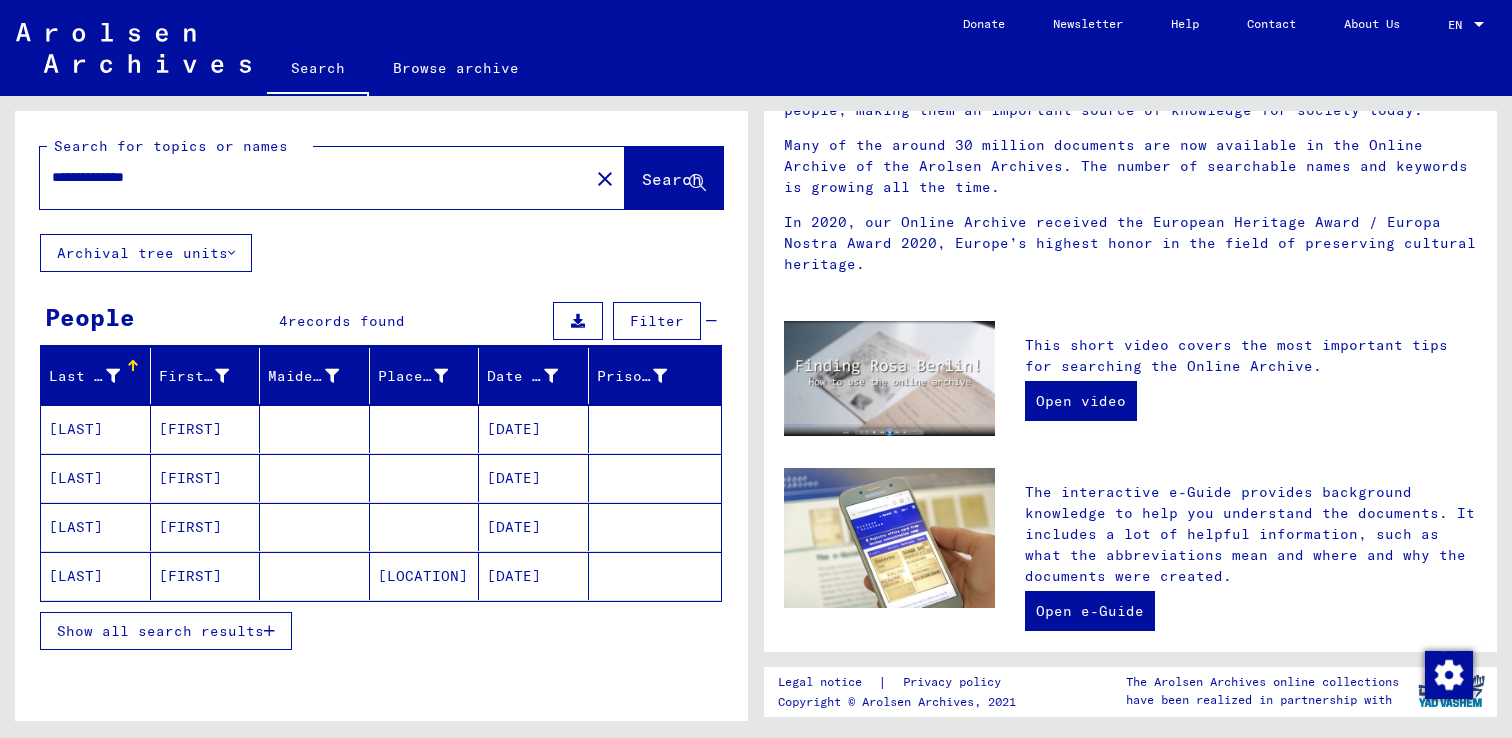 drag, startPoint x: 146, startPoint y: 180, endPoint x: 24, endPoint y: 174, distance: 122.14745 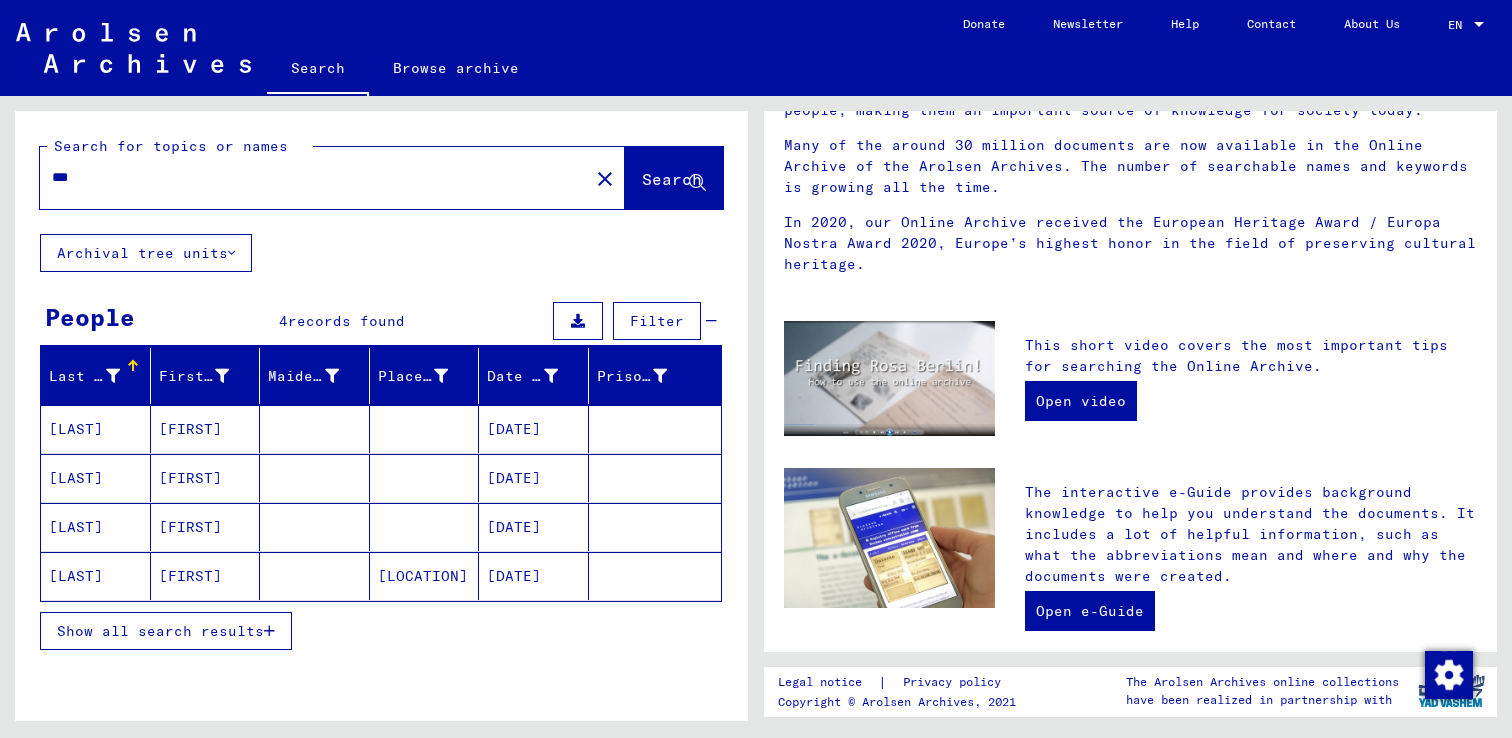 click on "Search" at bounding box center (674, 178) 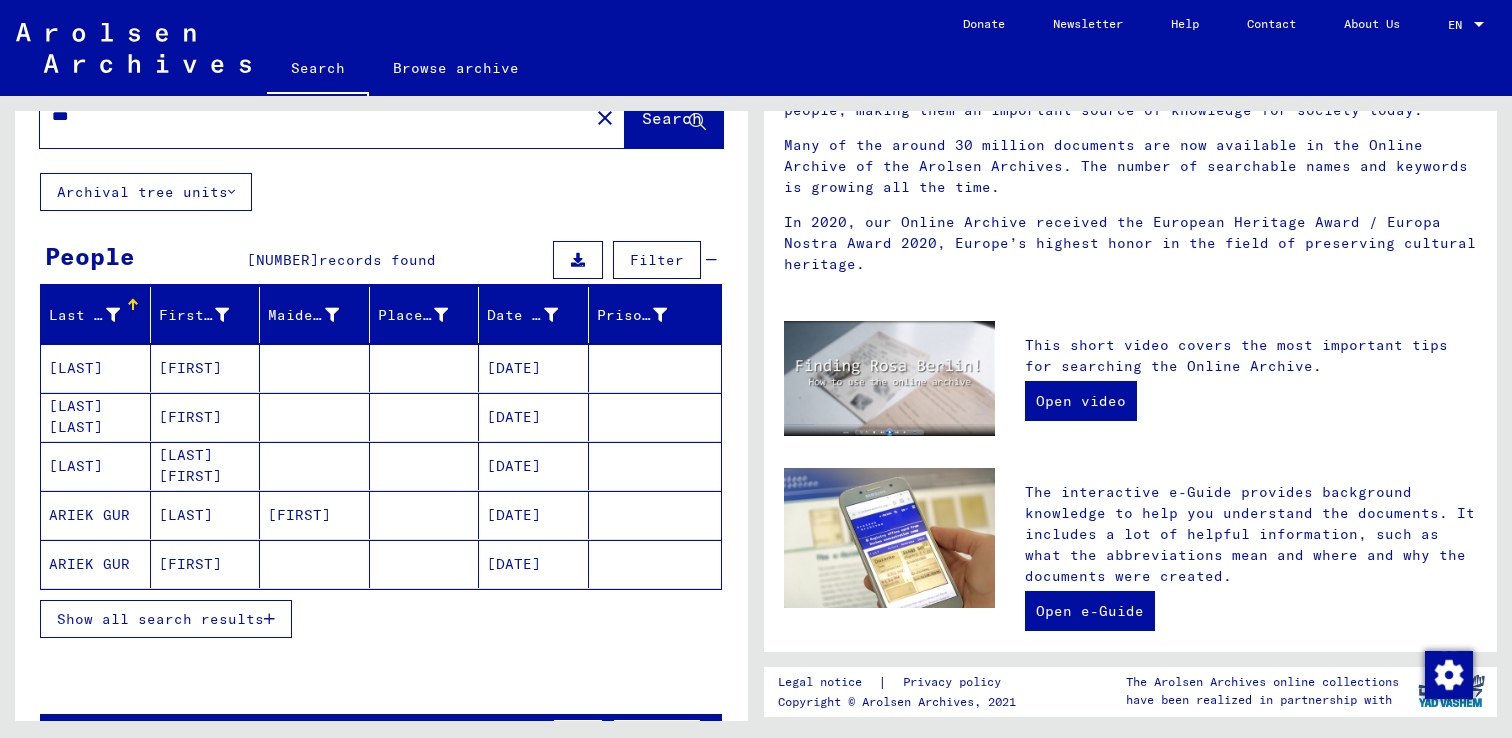 scroll, scrollTop: 96, scrollLeft: 0, axis: vertical 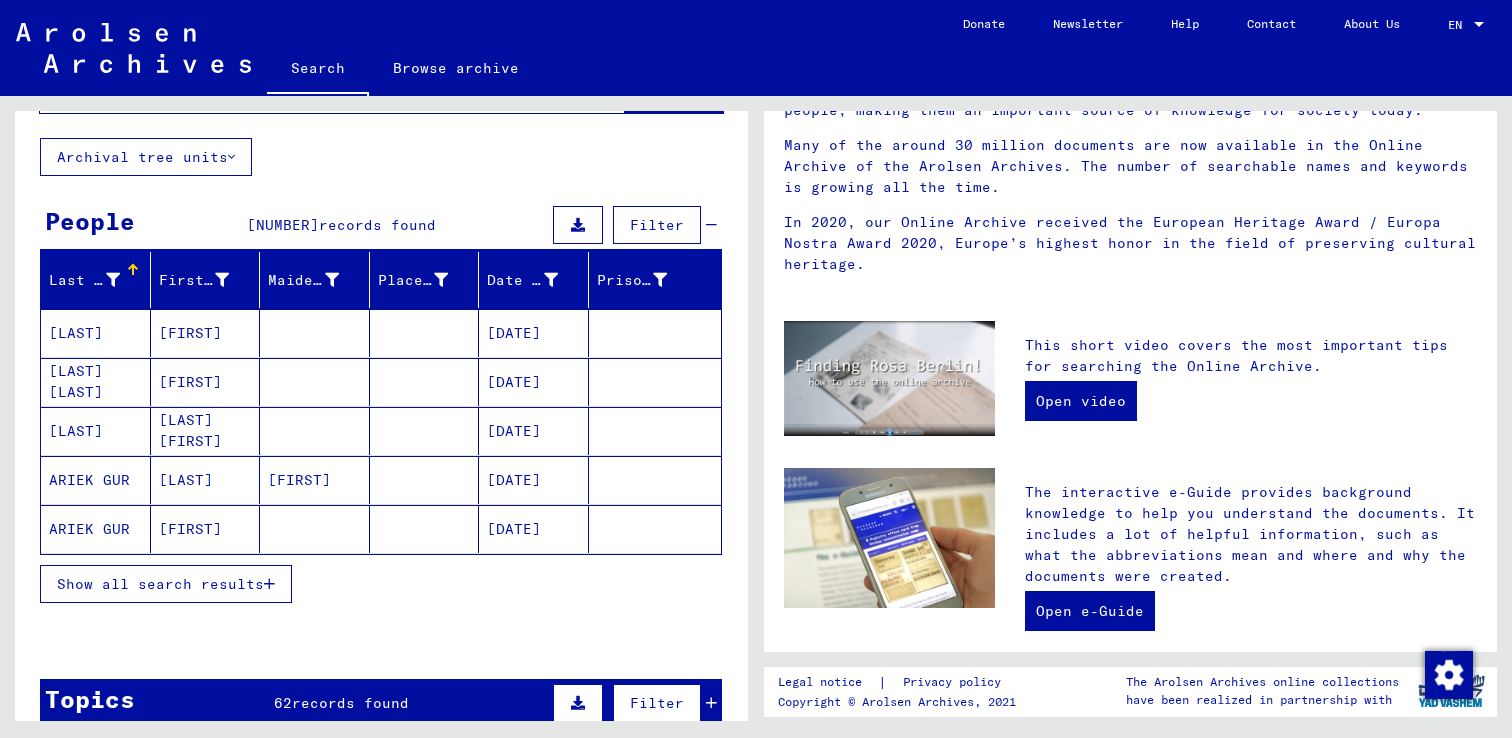 click on "Show all search results" at bounding box center [160, 584] 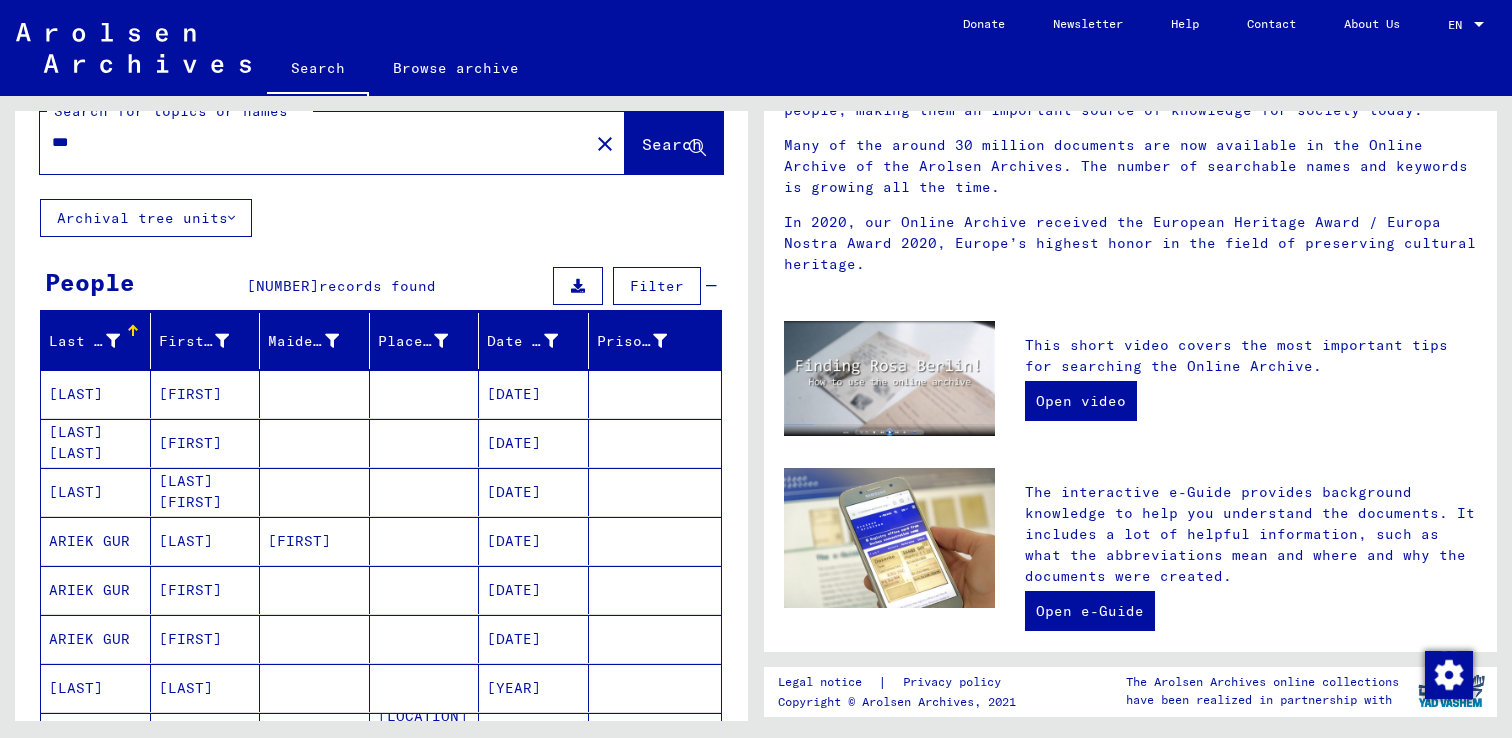 scroll, scrollTop: 0, scrollLeft: 0, axis: both 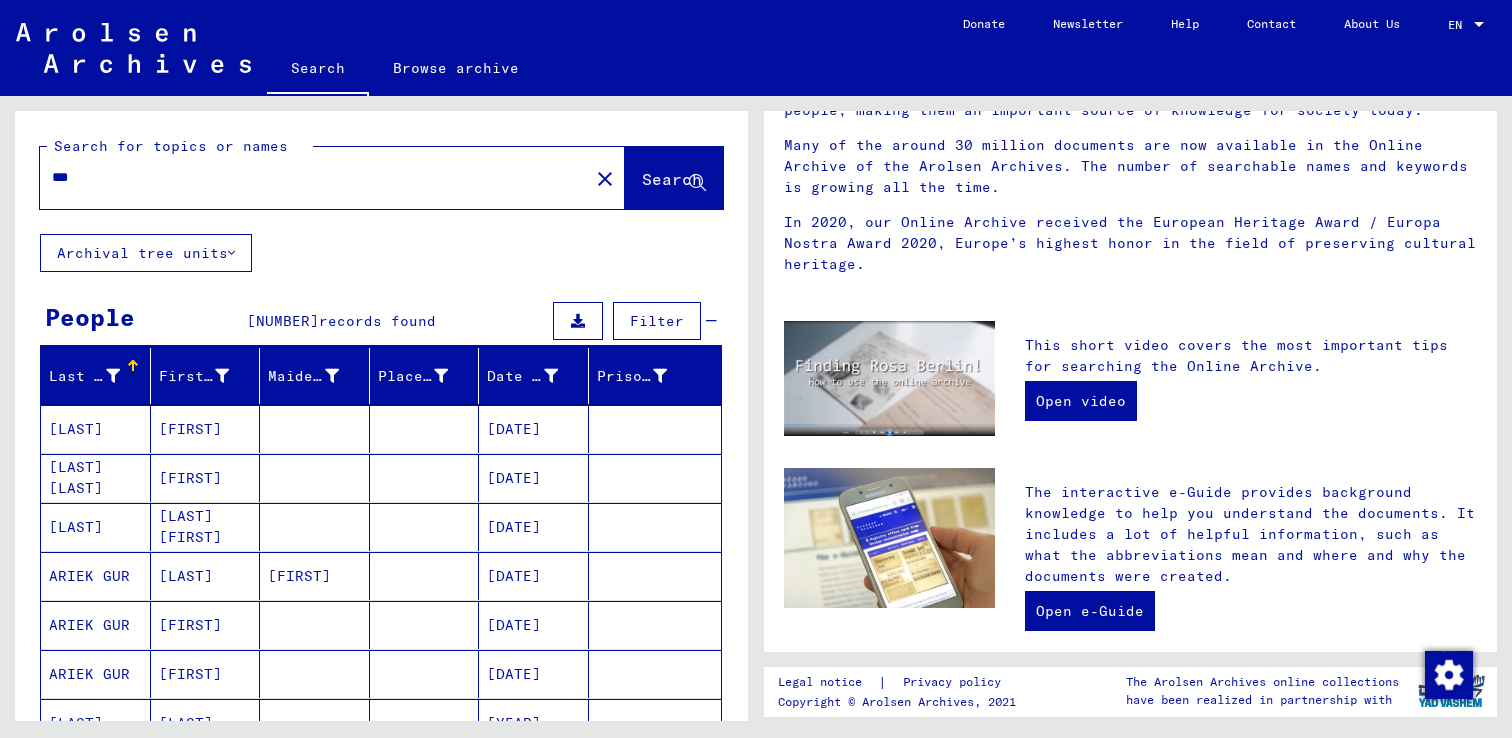click on "***" at bounding box center [308, 177] 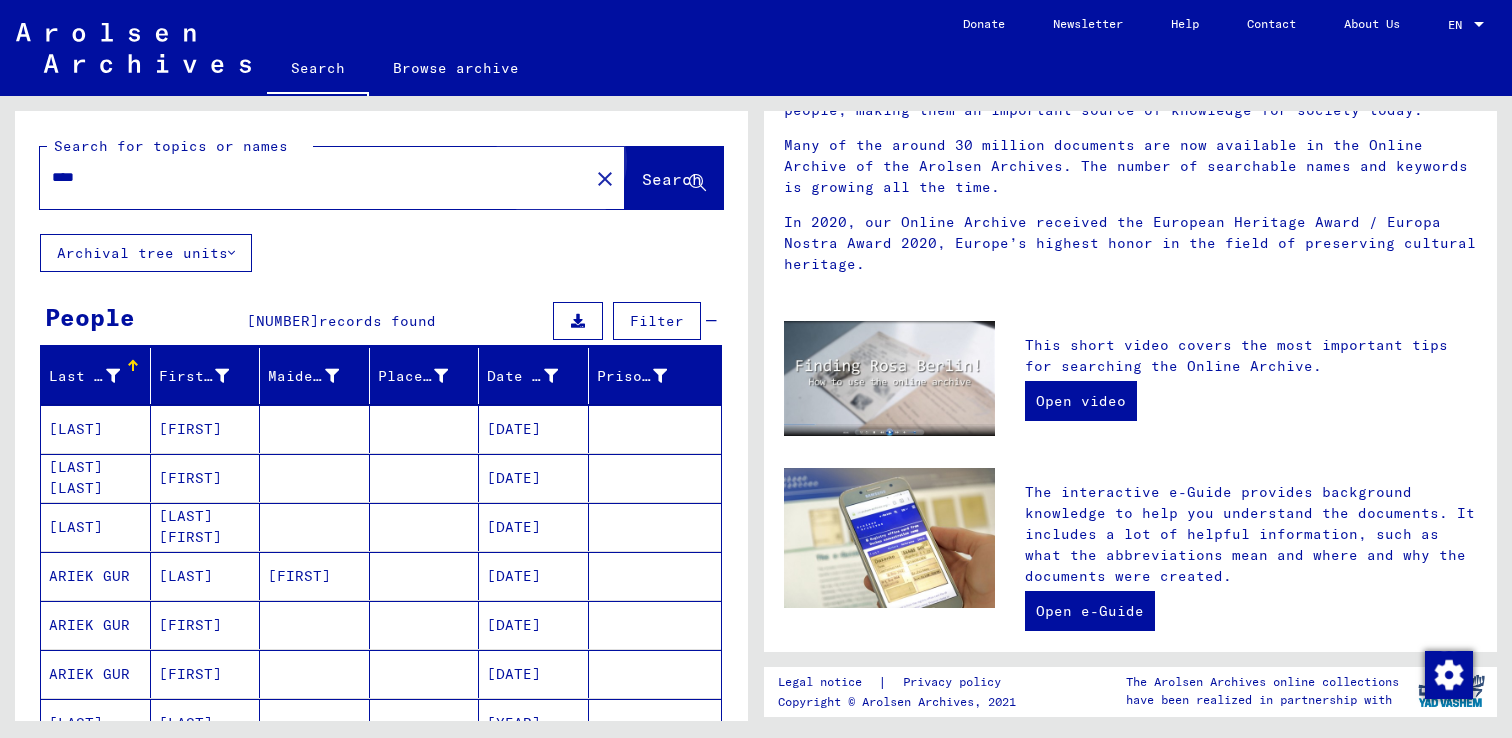click on "Search" at bounding box center (672, 179) 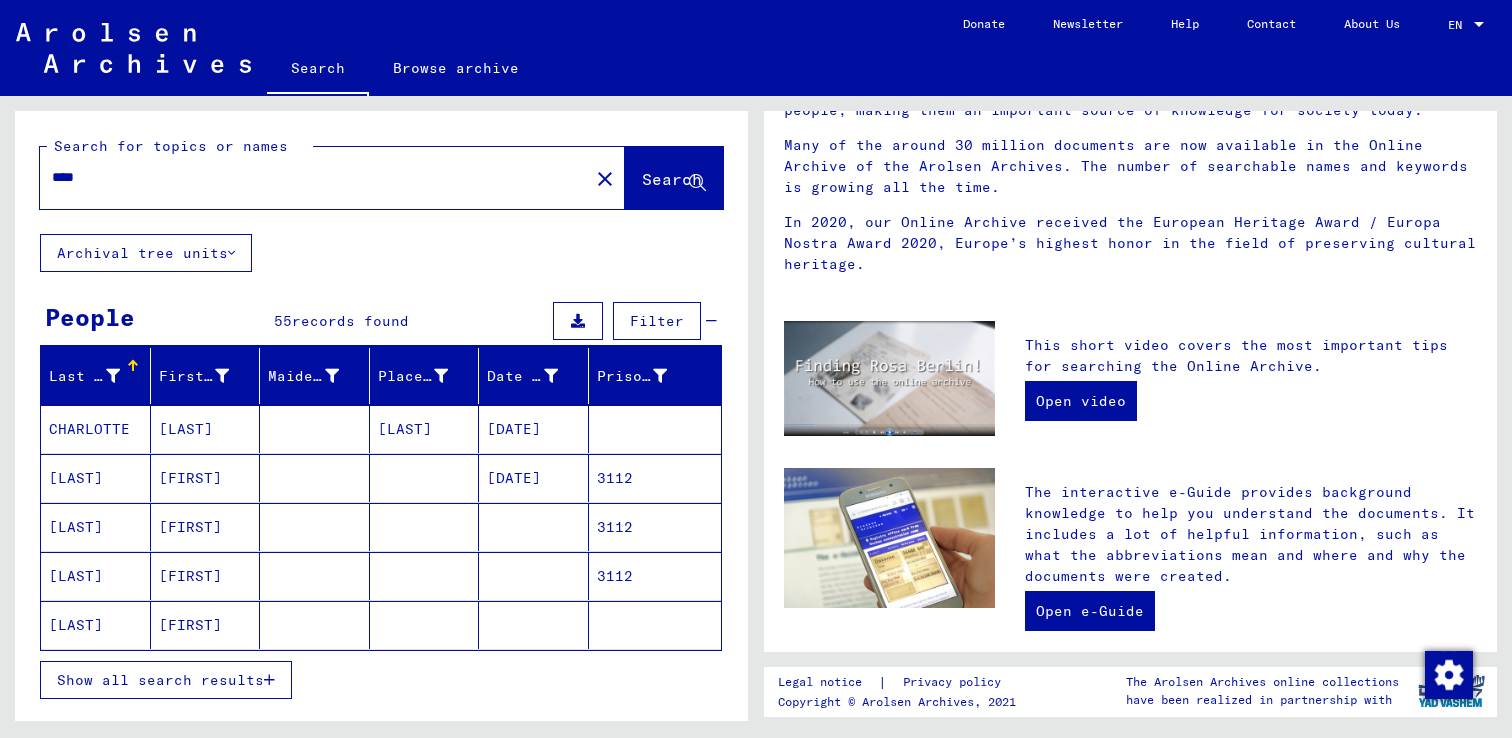 click on "Show all search results" at bounding box center [160, 680] 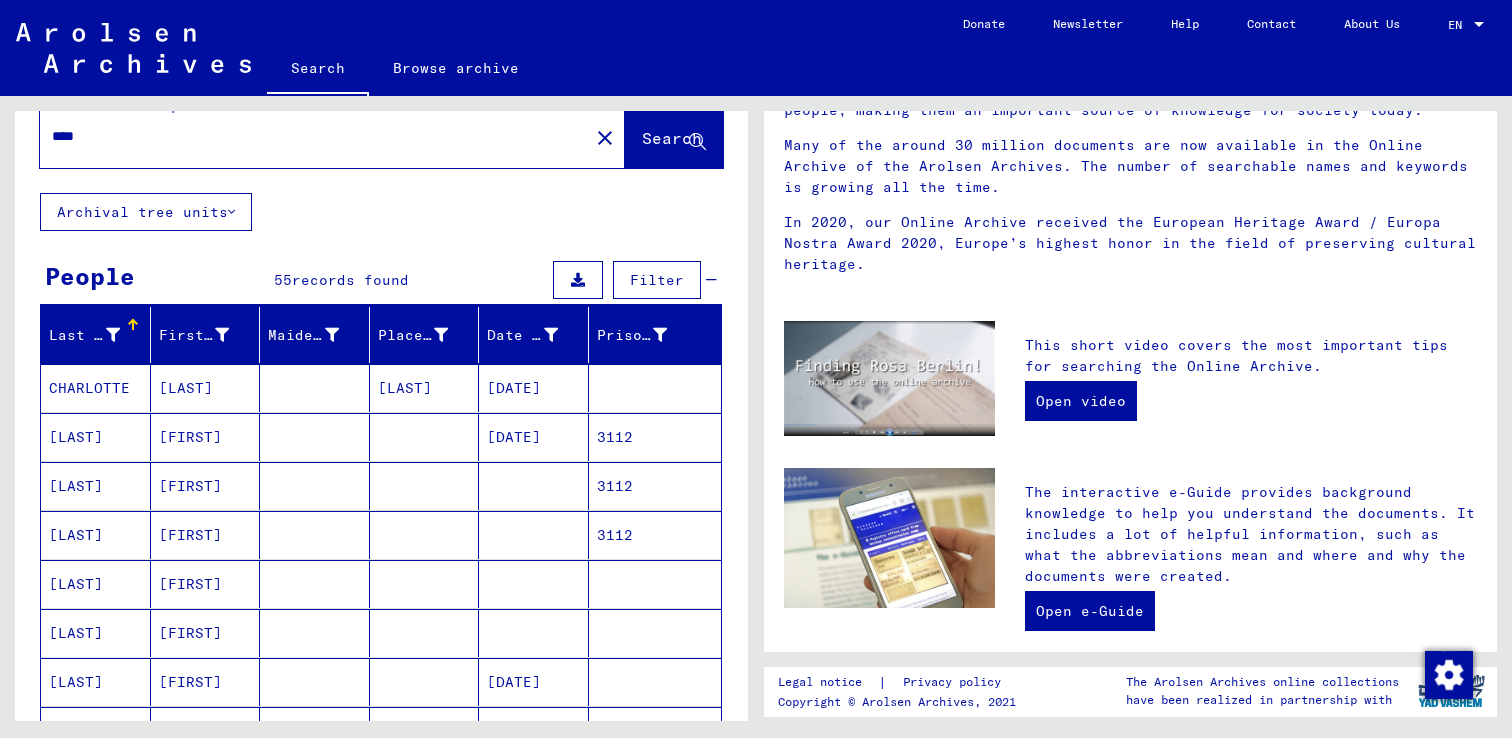 scroll, scrollTop: 0, scrollLeft: 0, axis: both 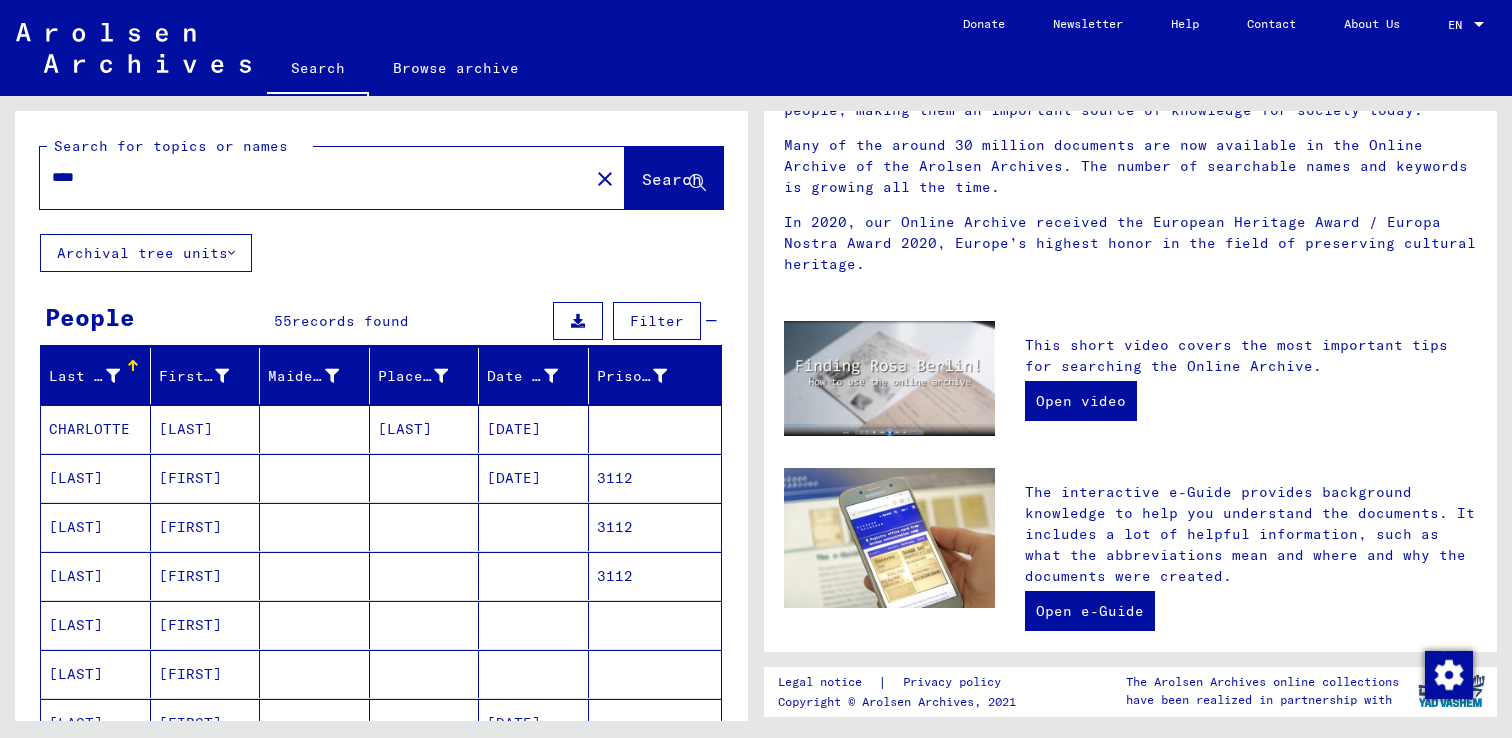 click on "close" at bounding box center (605, 179) 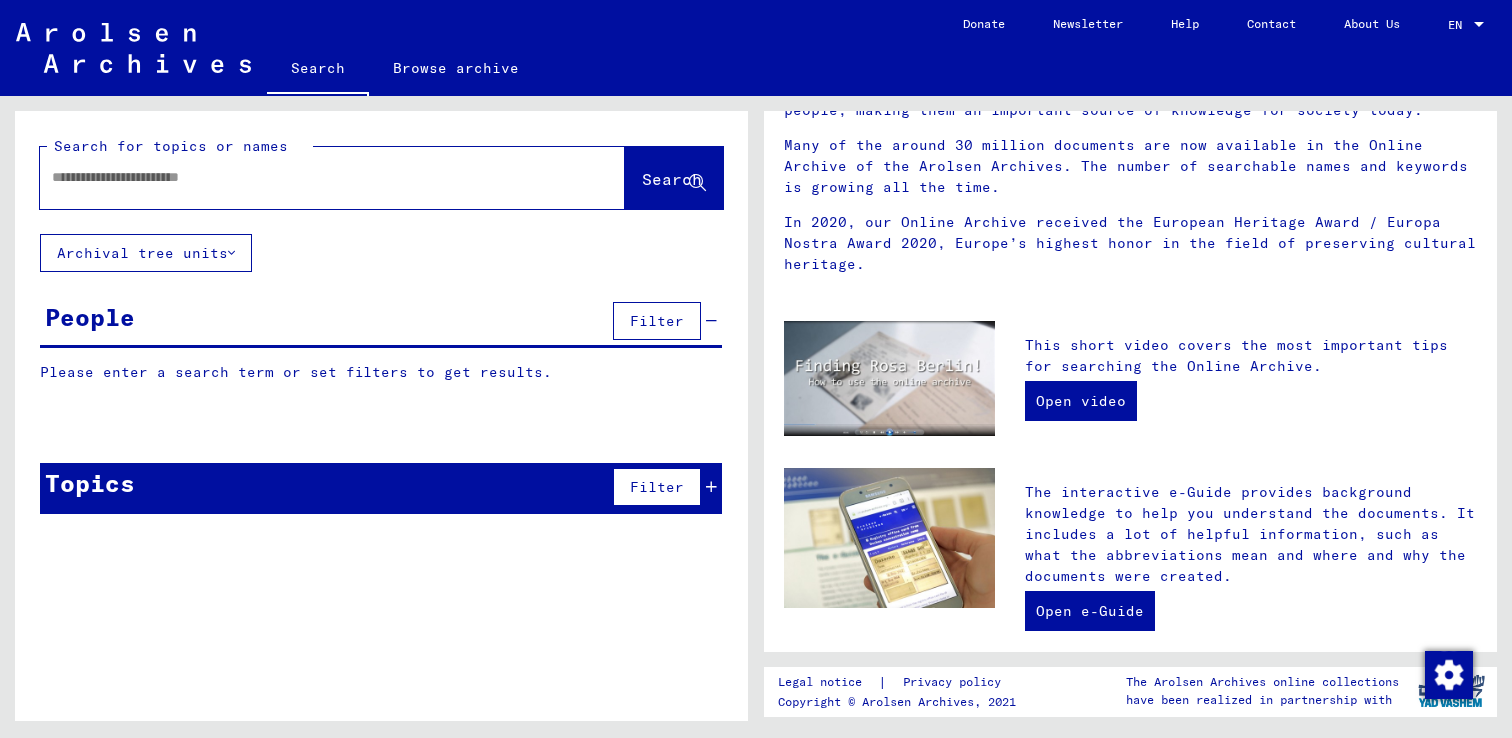 click at bounding box center [302, 177] 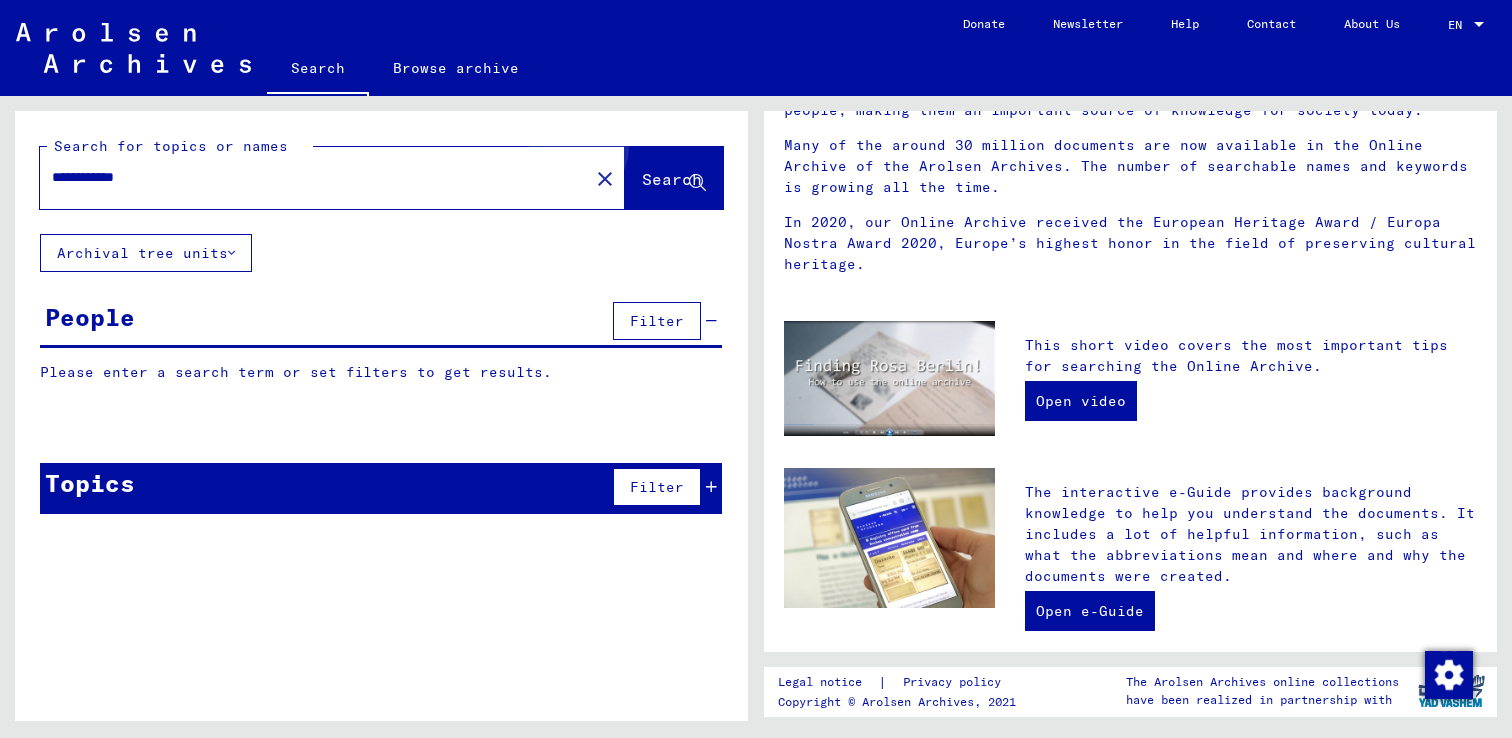 click on "Search" at bounding box center [672, 179] 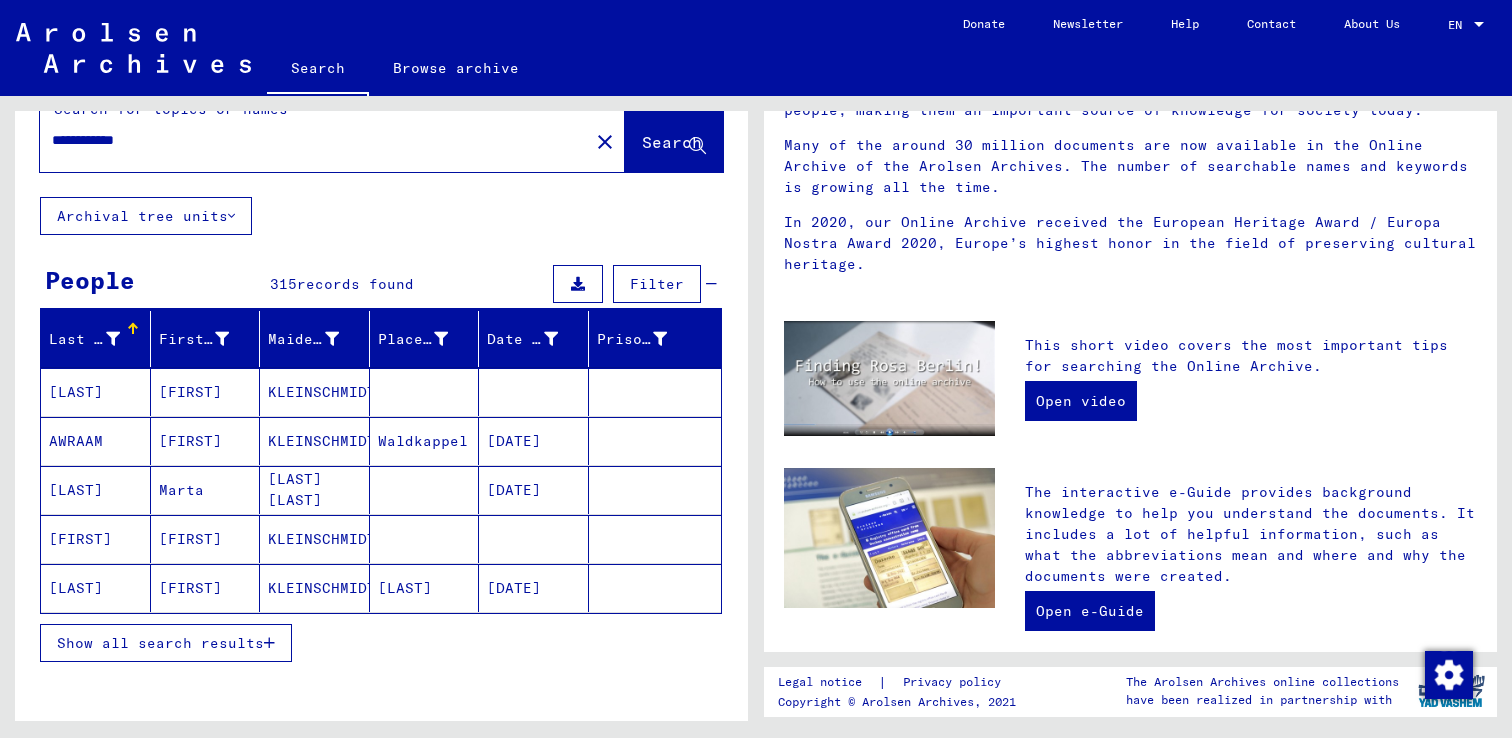 scroll, scrollTop: 51, scrollLeft: 0, axis: vertical 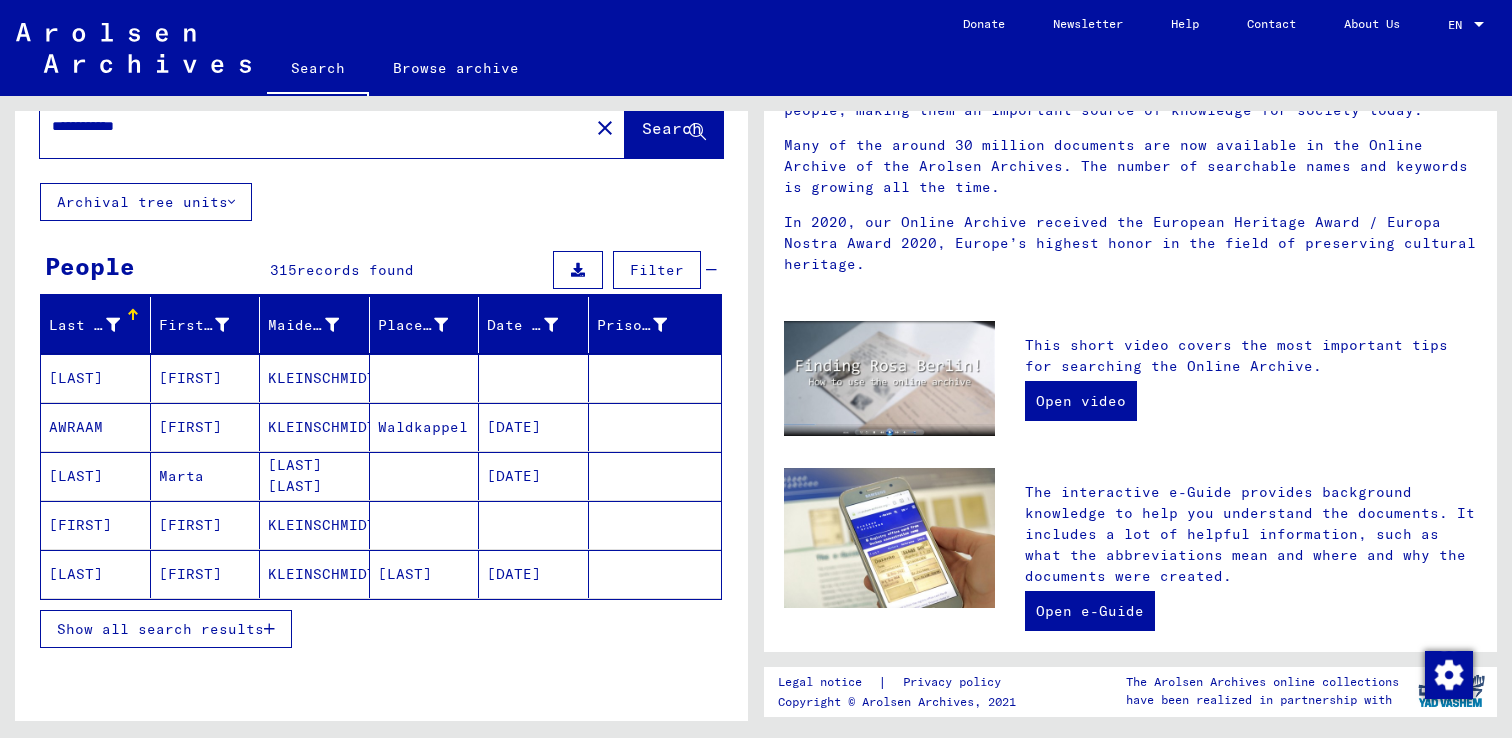 click on "Show all search results" at bounding box center (160, 629) 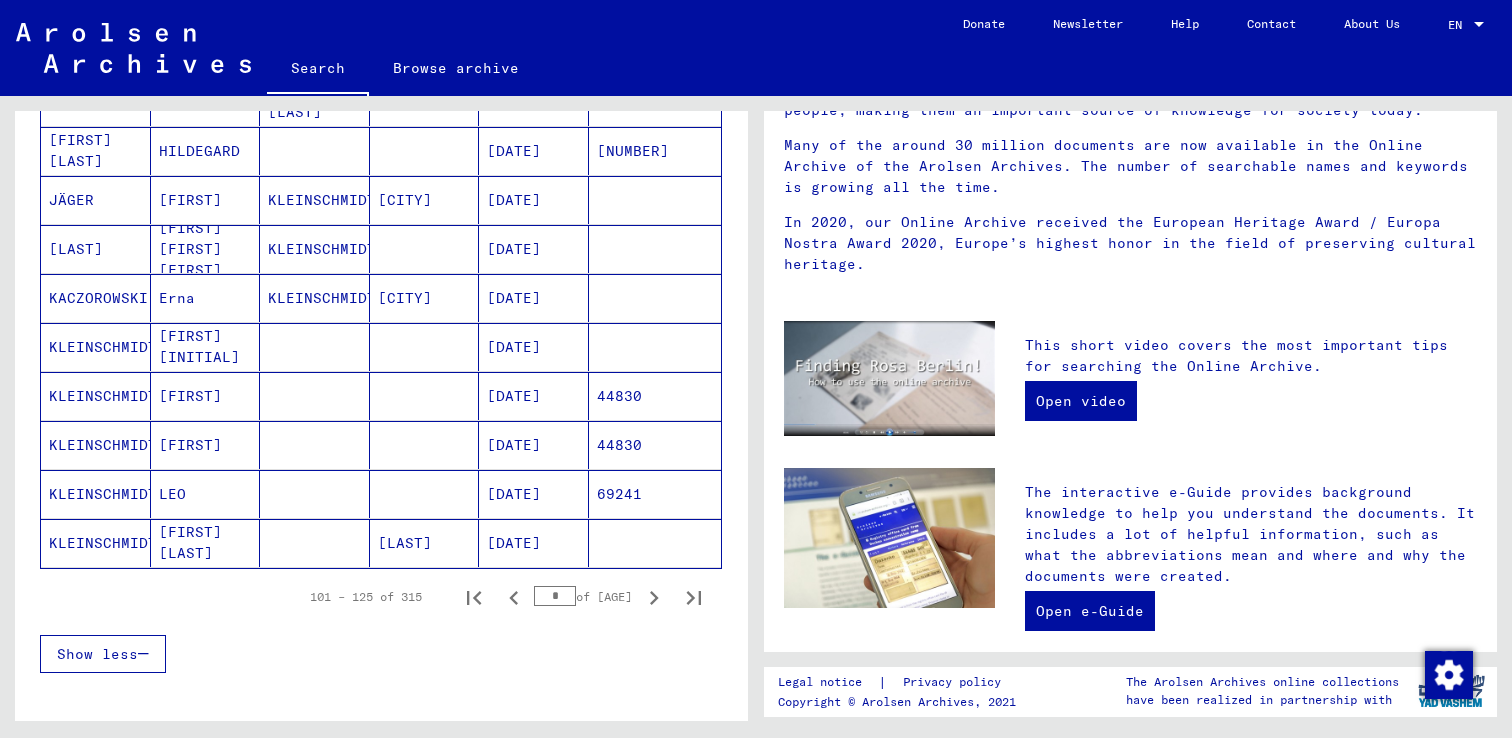 scroll, scrollTop: 1063, scrollLeft: 0, axis: vertical 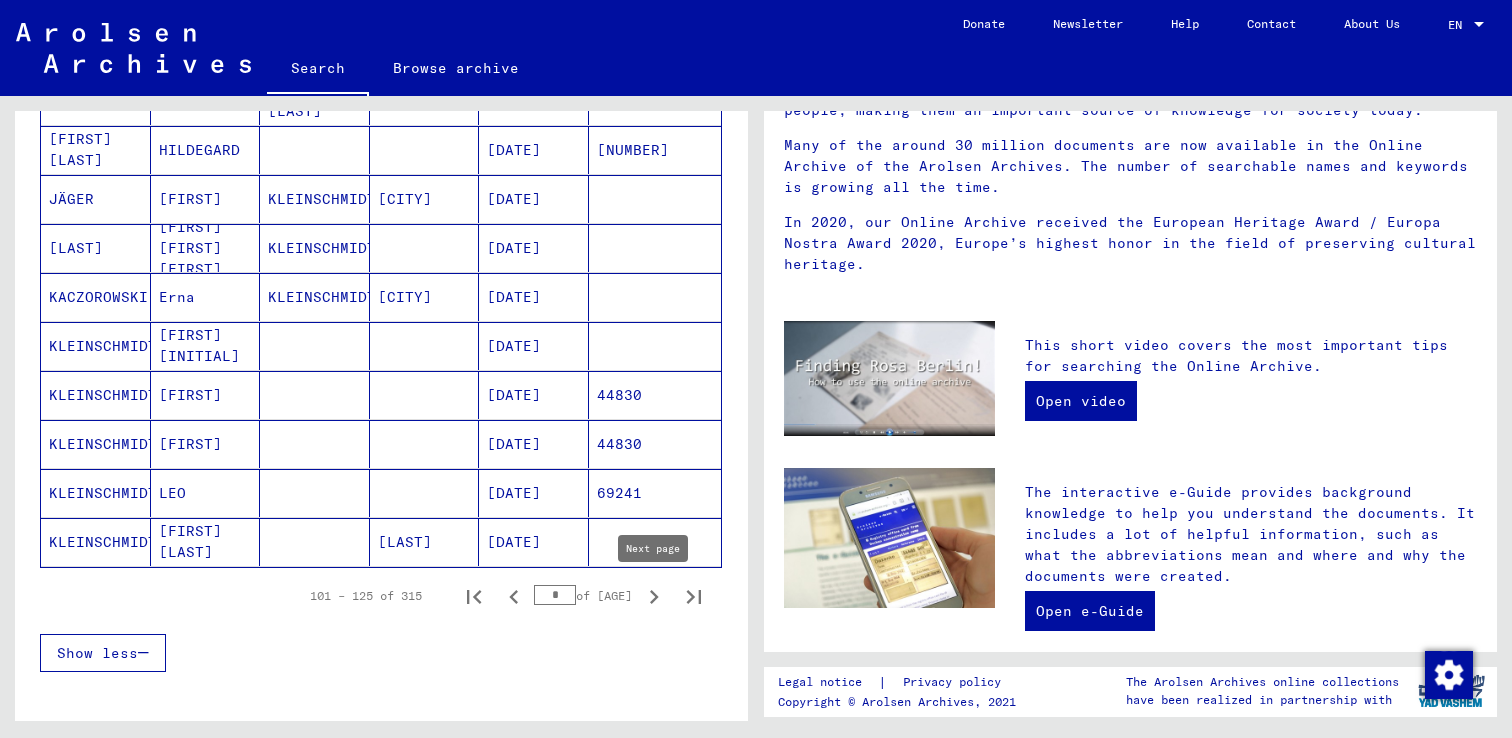 click at bounding box center (654, 597) 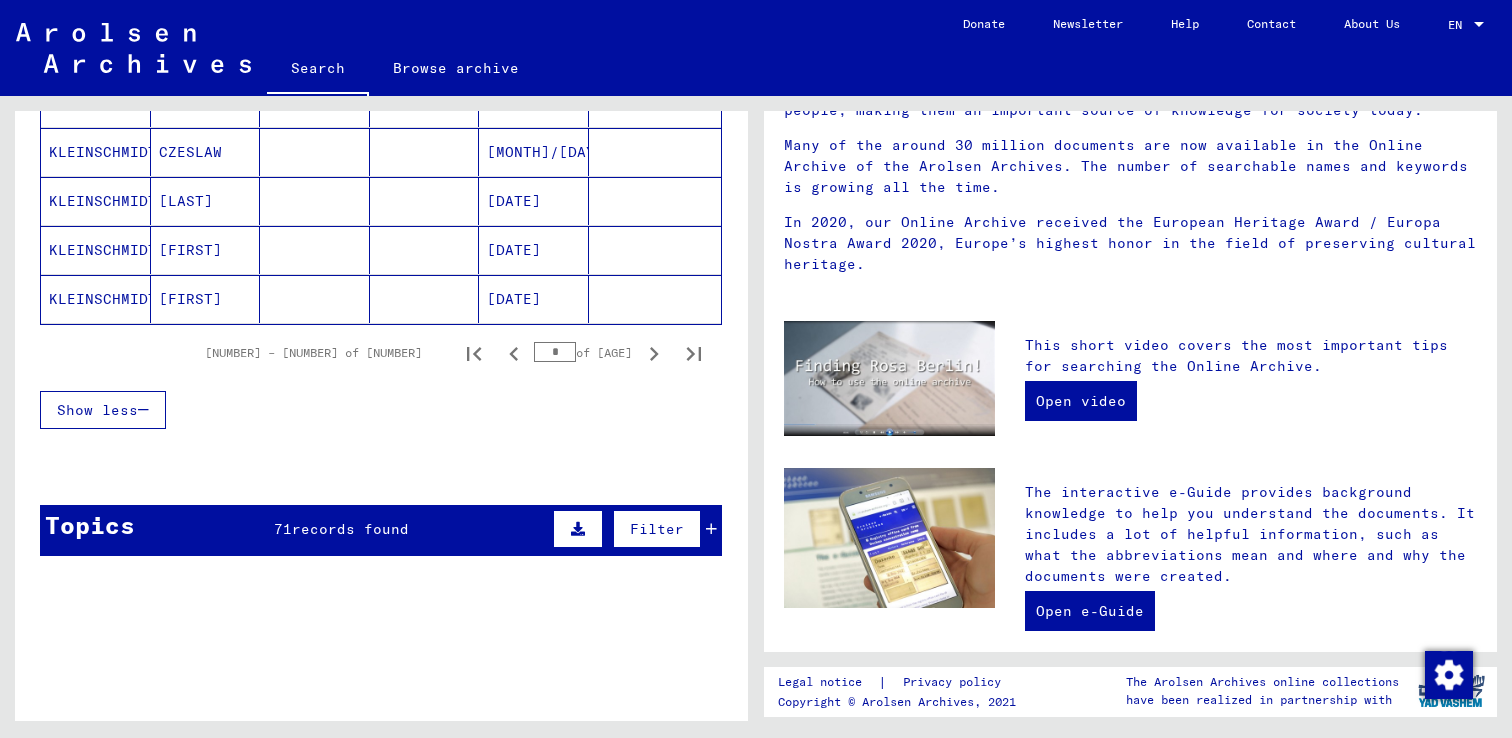 scroll, scrollTop: 1347, scrollLeft: 0, axis: vertical 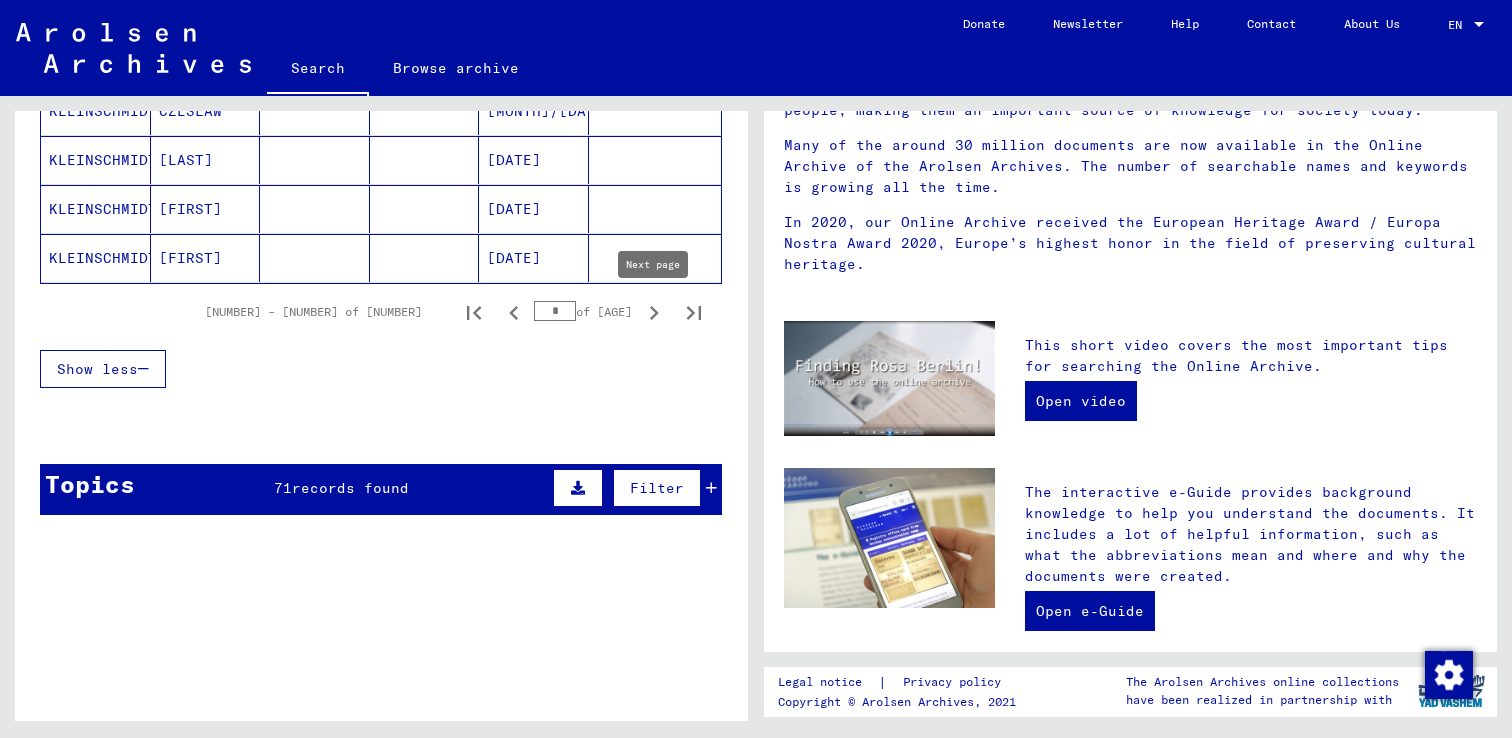 click at bounding box center (654, 313) 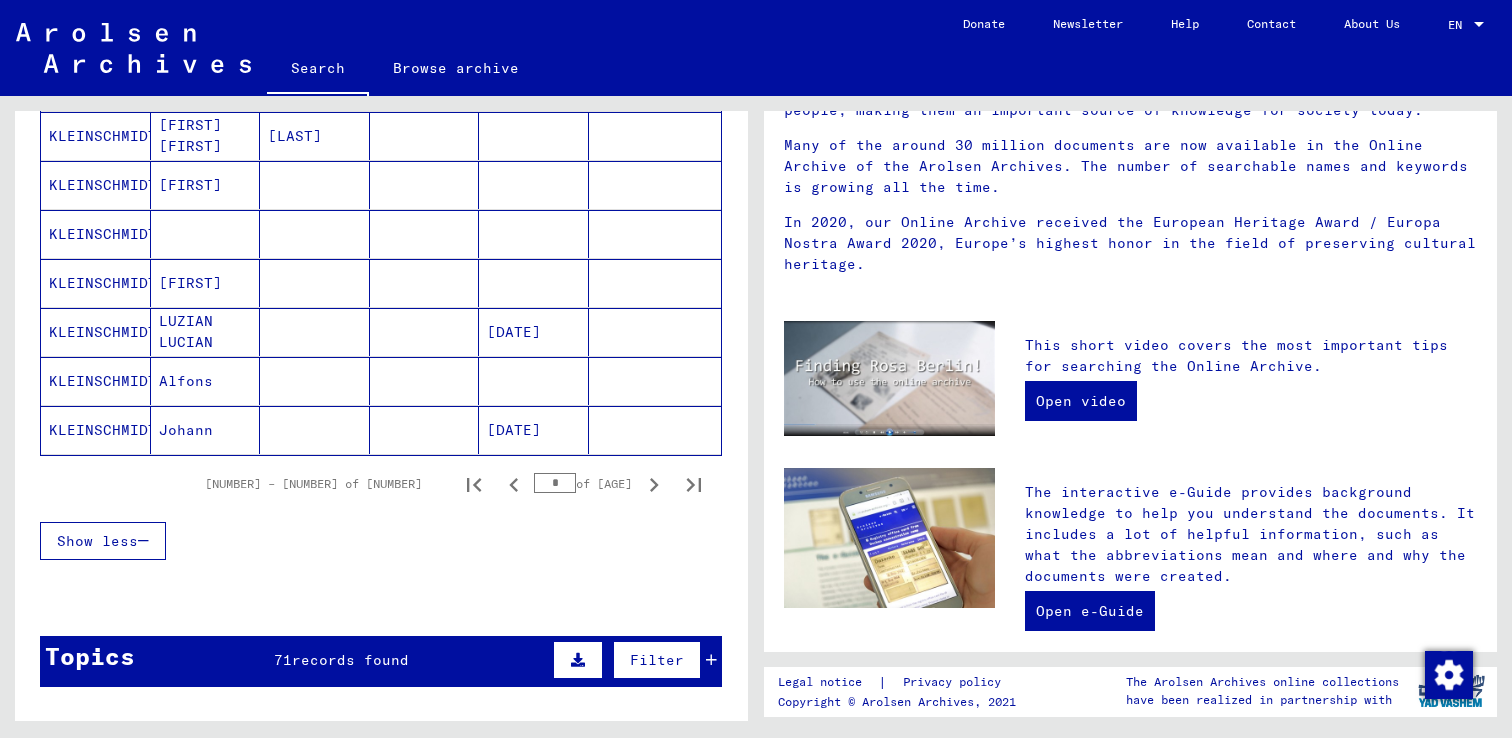 scroll, scrollTop: 1205, scrollLeft: 0, axis: vertical 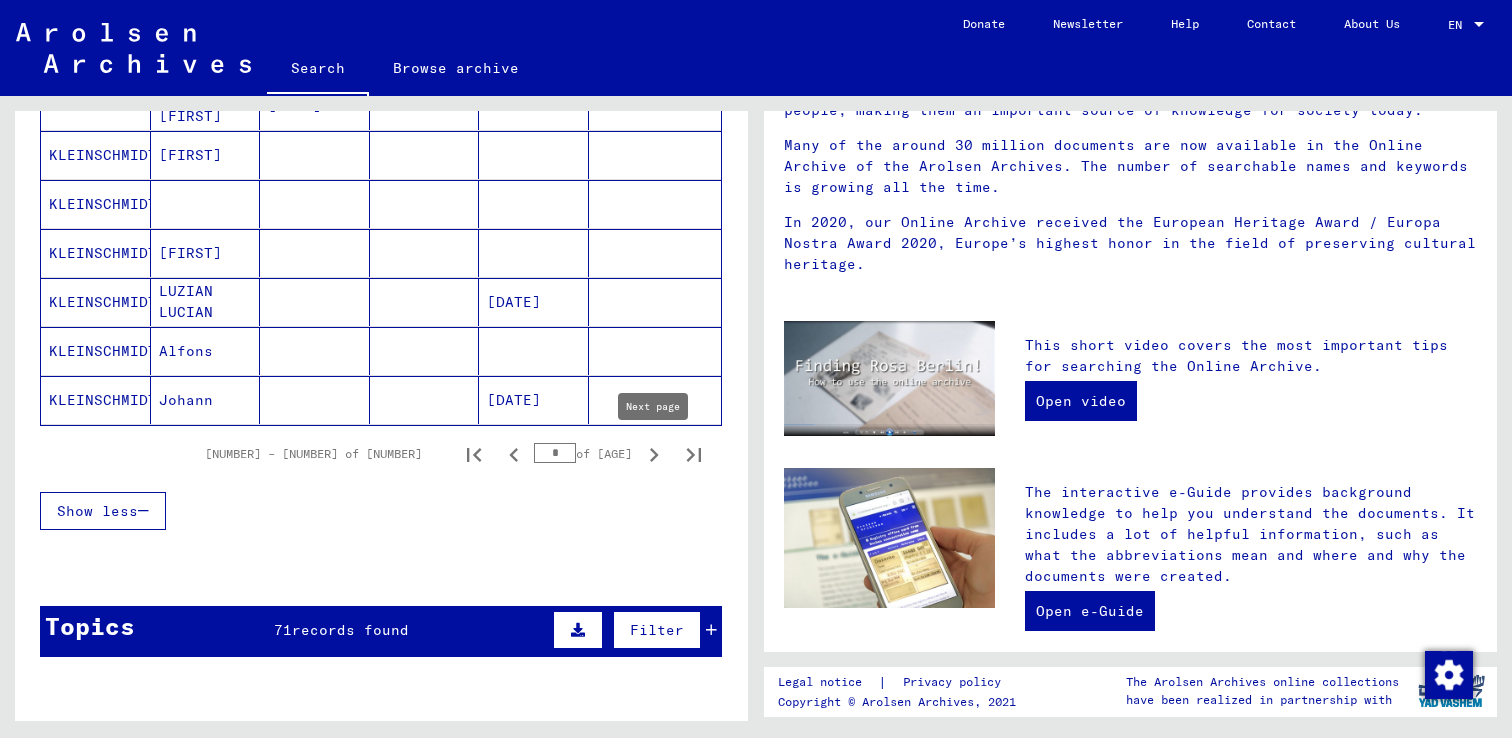 click at bounding box center (654, 455) 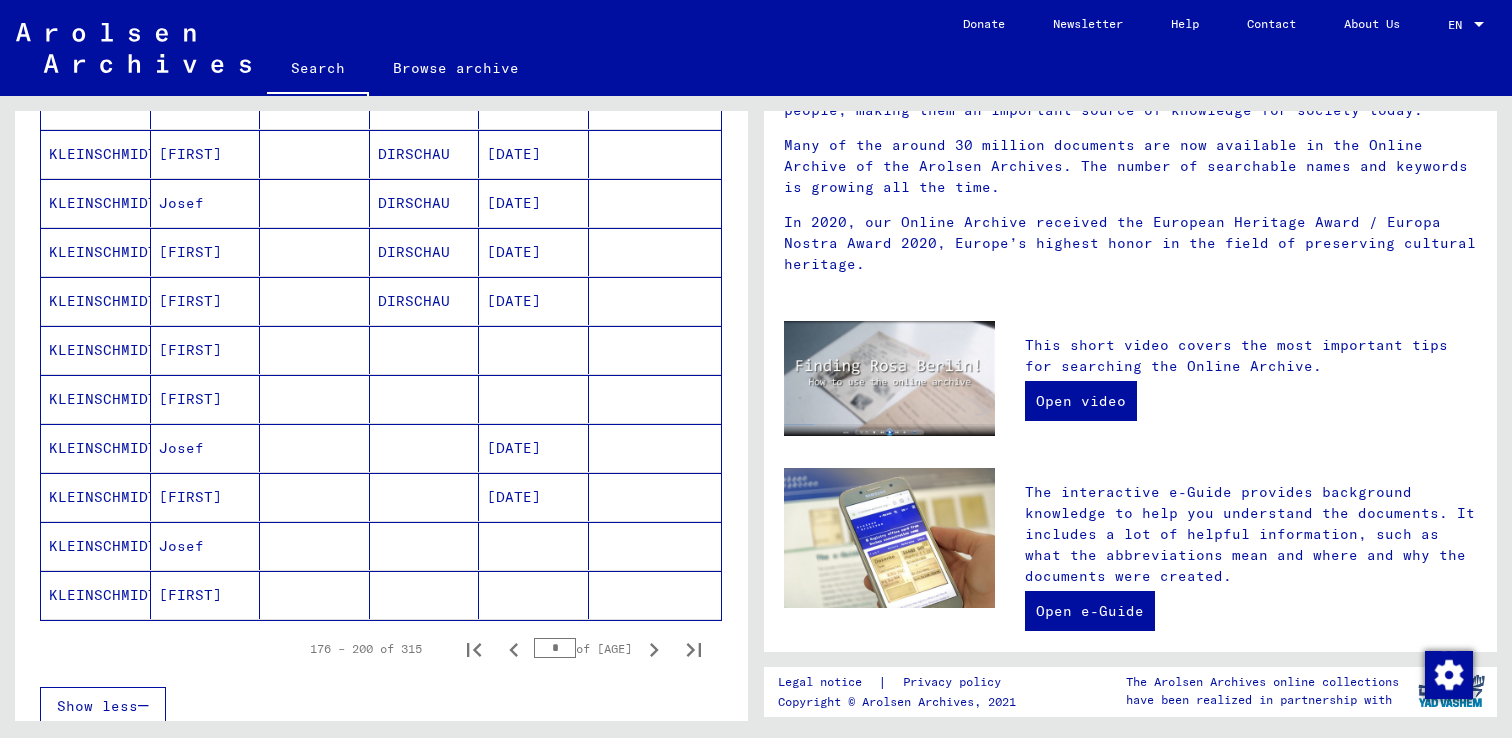 scroll, scrollTop: 1197, scrollLeft: 0, axis: vertical 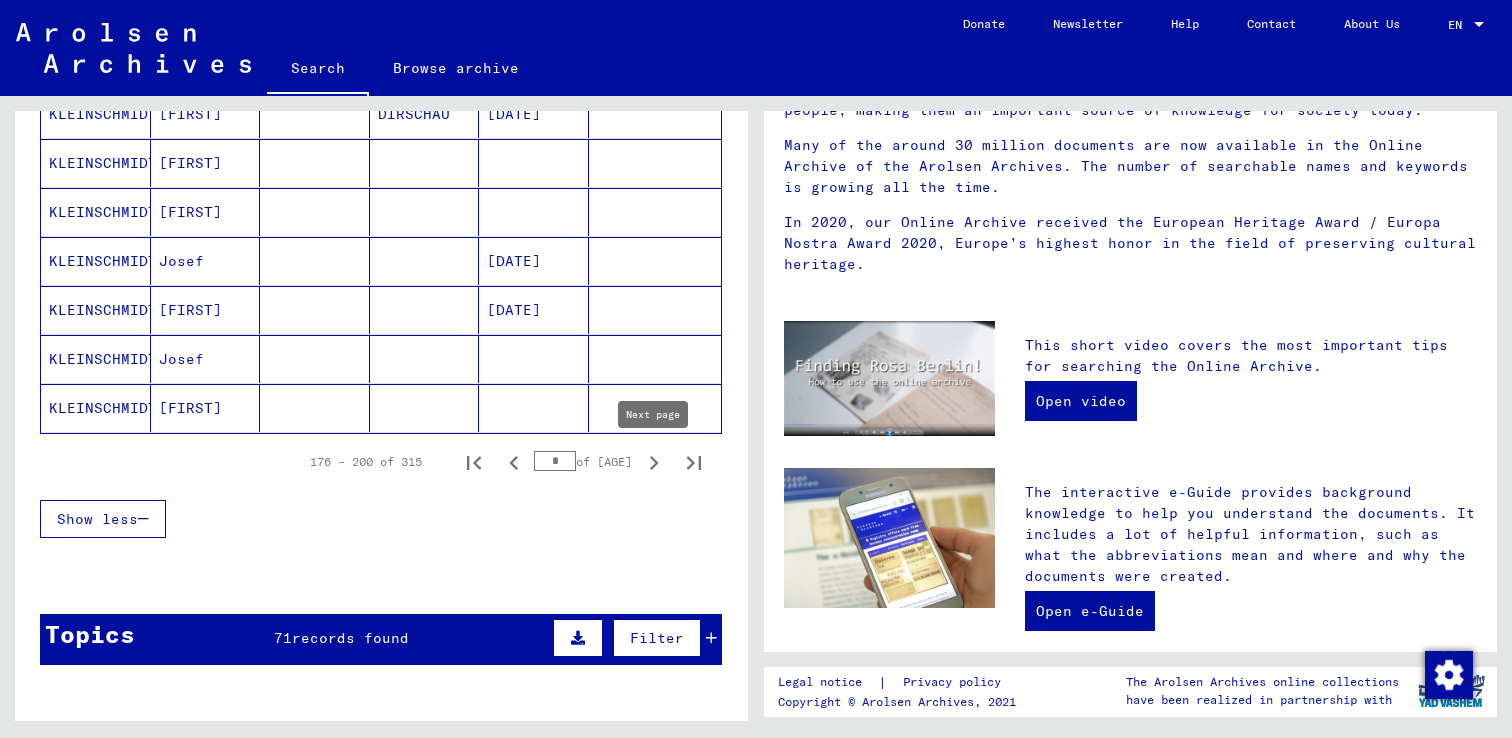 click at bounding box center [654, 463] 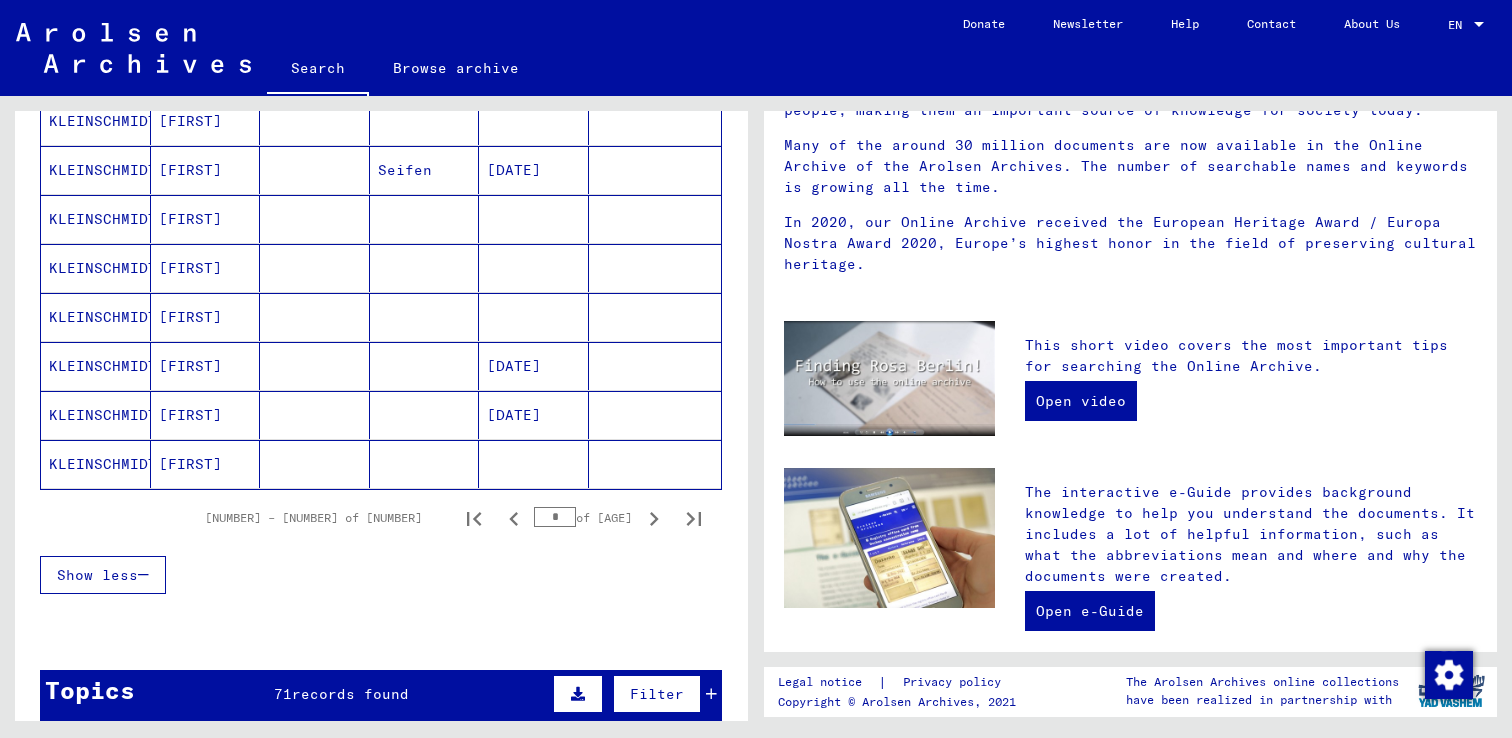 scroll, scrollTop: 1157, scrollLeft: 0, axis: vertical 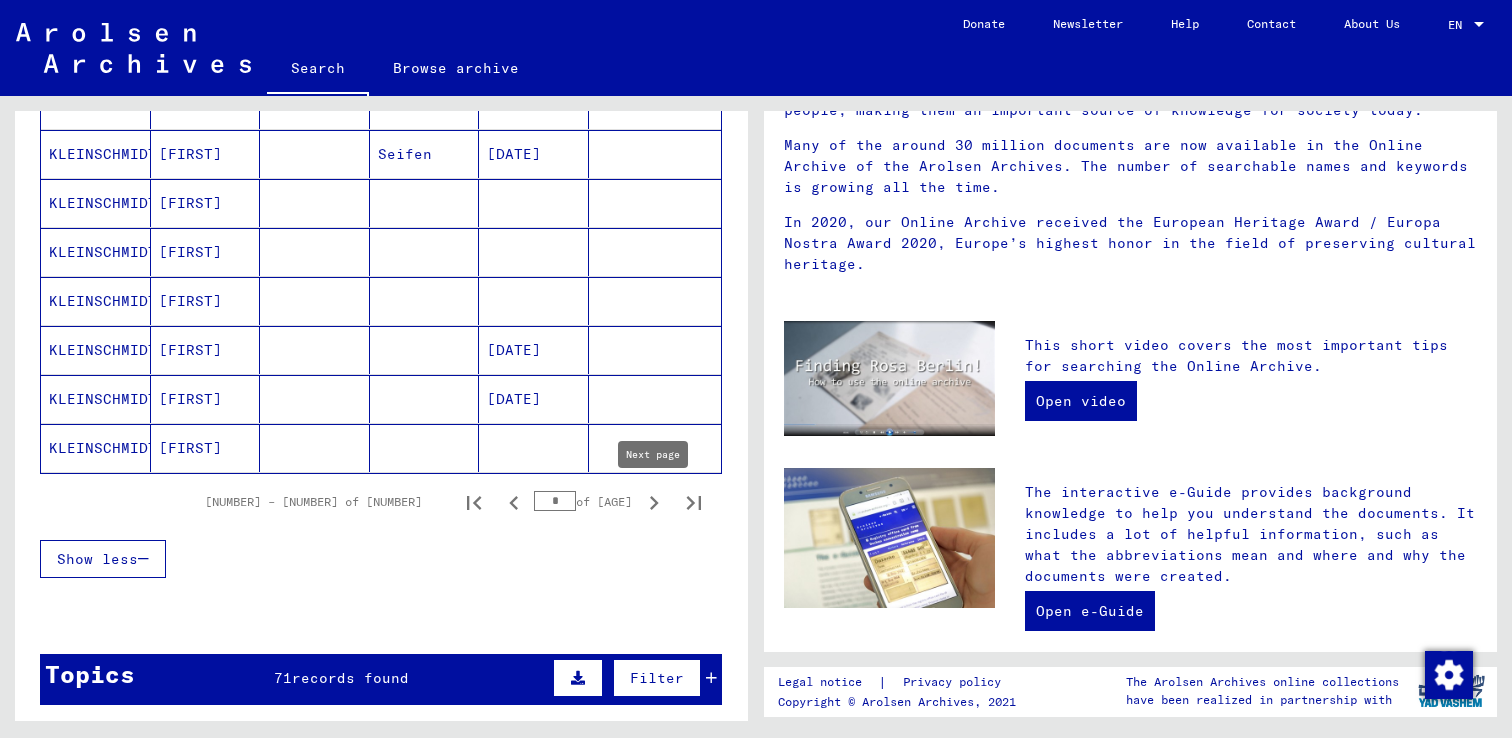 click at bounding box center (654, 503) 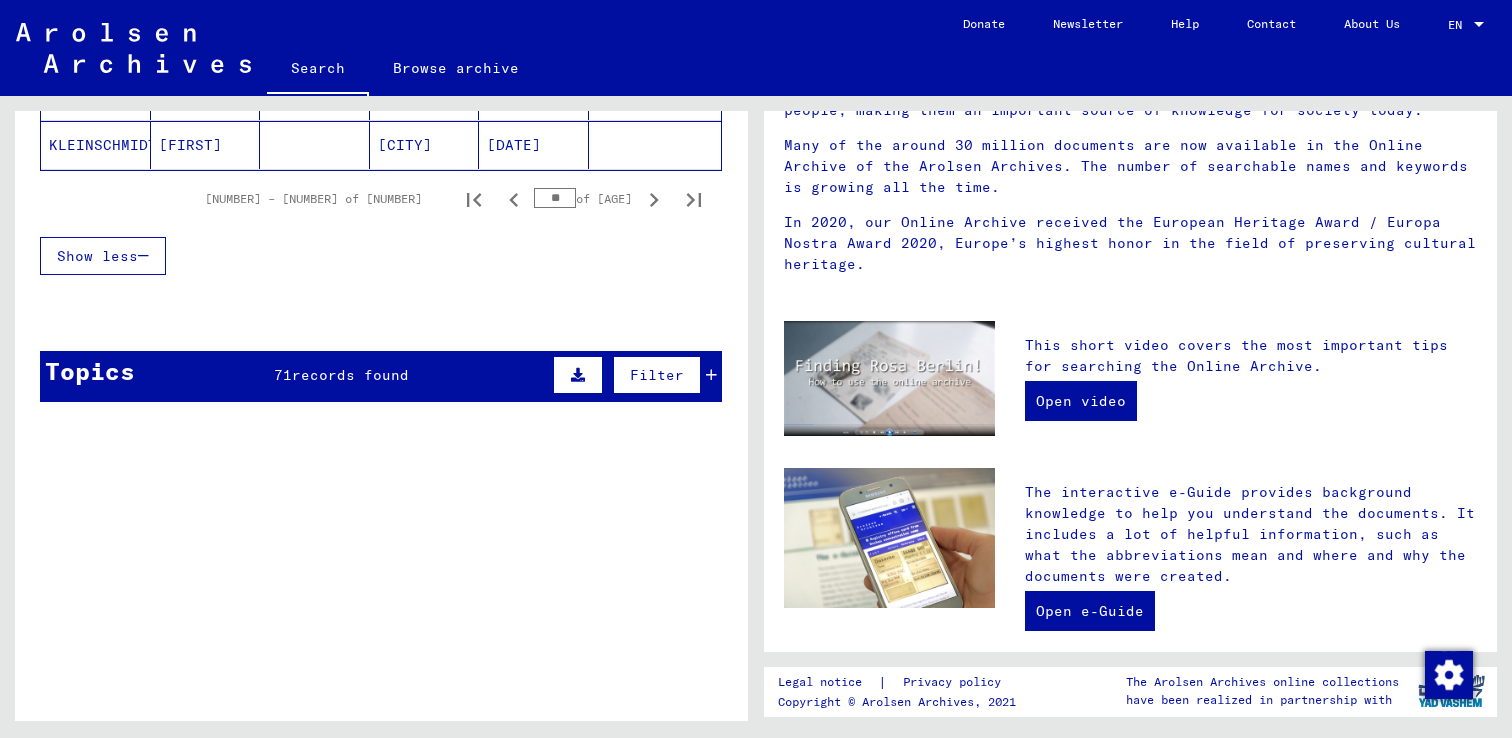 scroll, scrollTop: 1428, scrollLeft: 0, axis: vertical 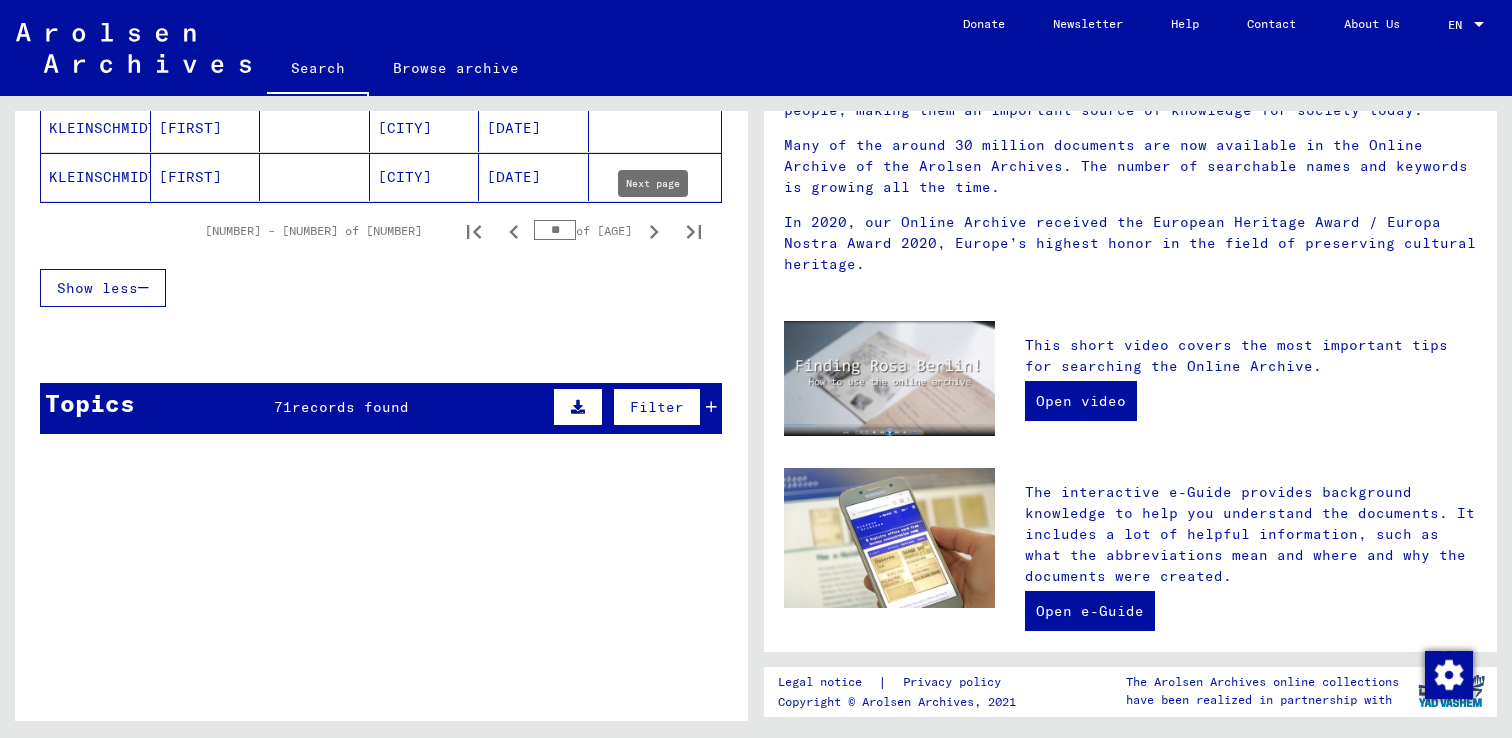 click at bounding box center [654, 232] 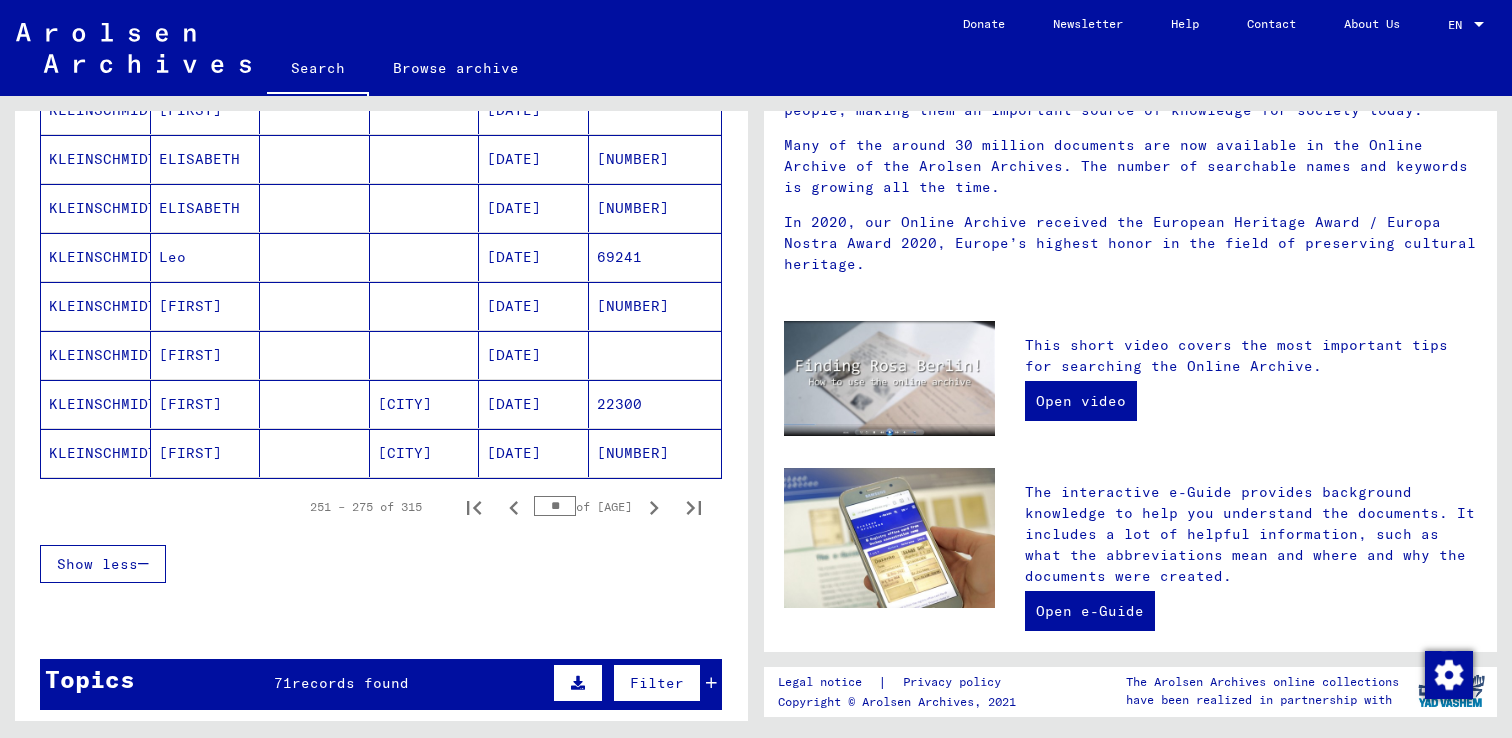 scroll, scrollTop: 1155, scrollLeft: 0, axis: vertical 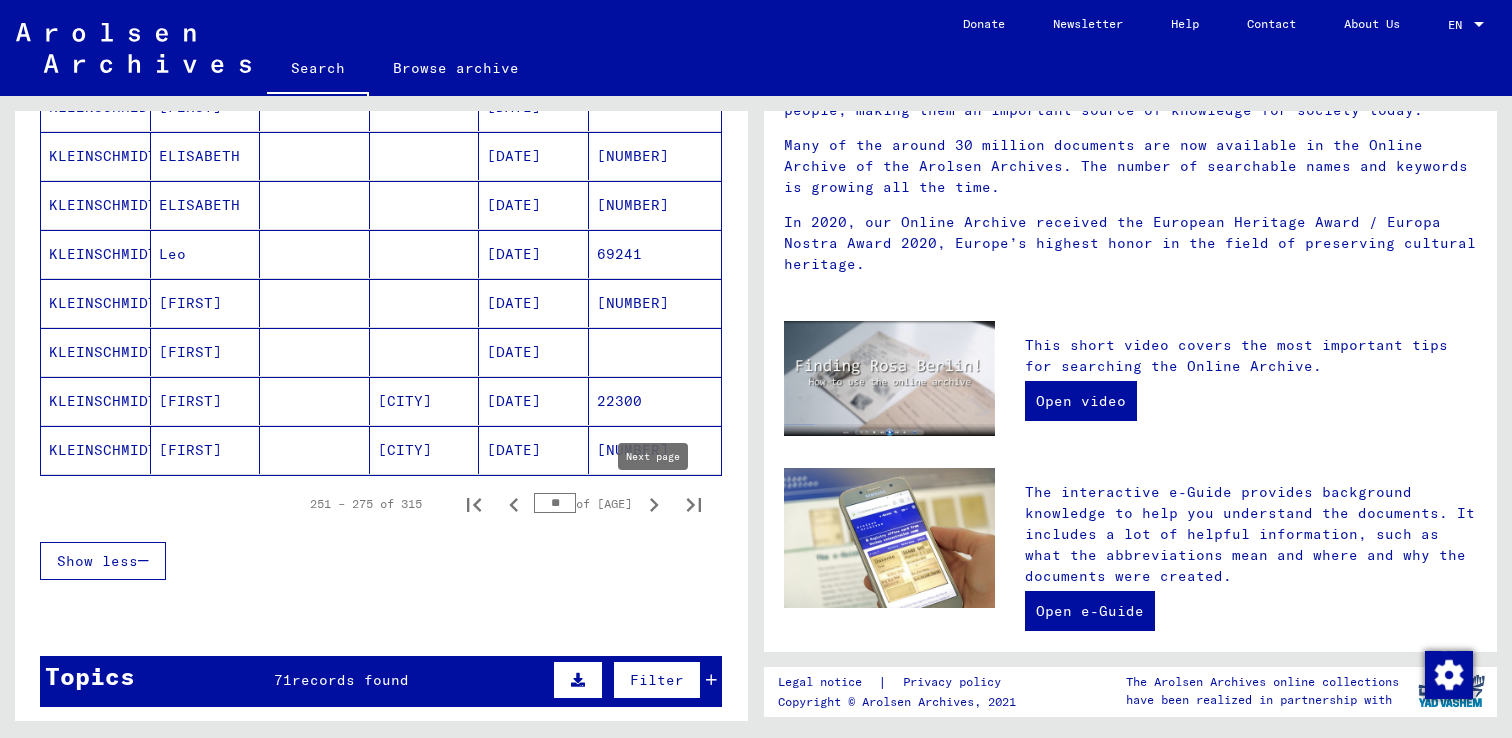 click at bounding box center [654, 505] 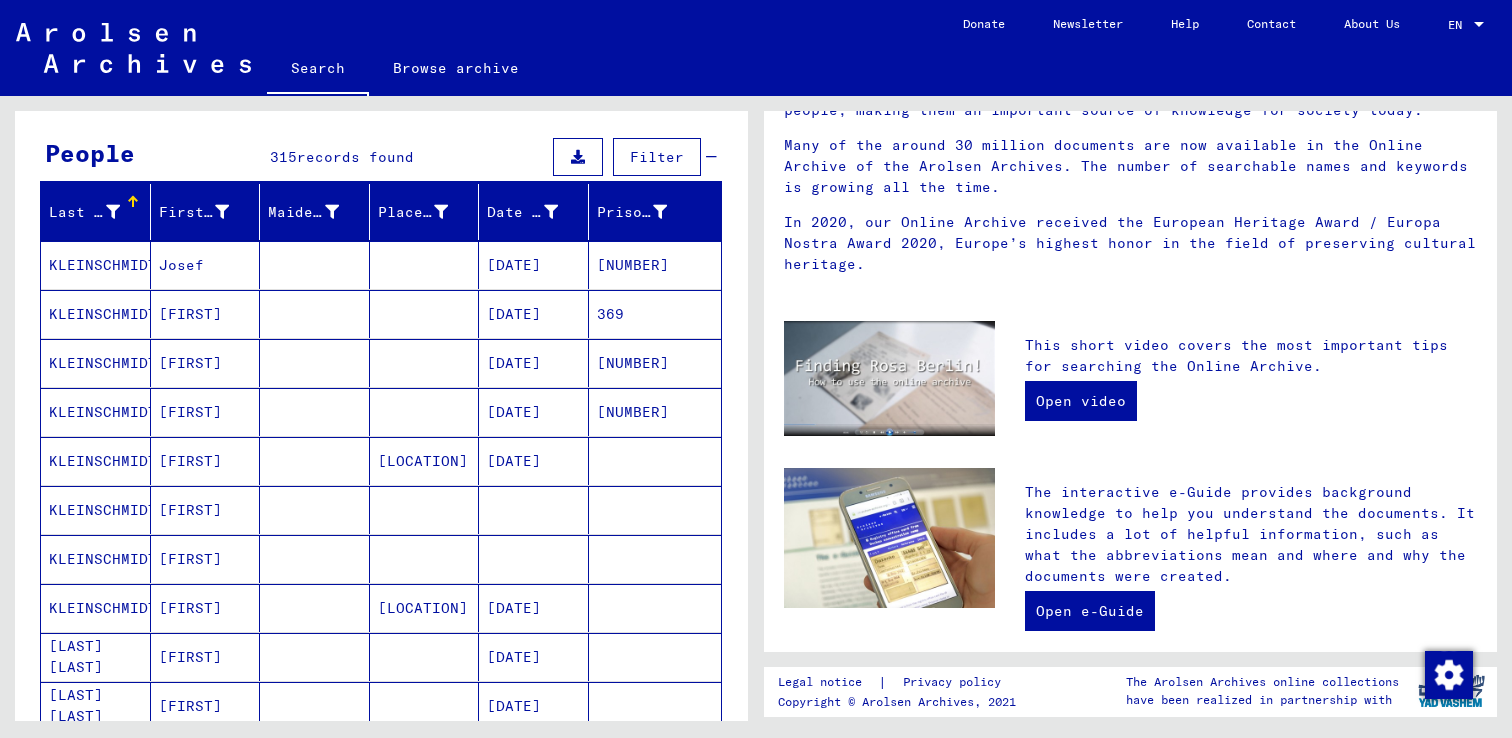 scroll, scrollTop: 163, scrollLeft: 0, axis: vertical 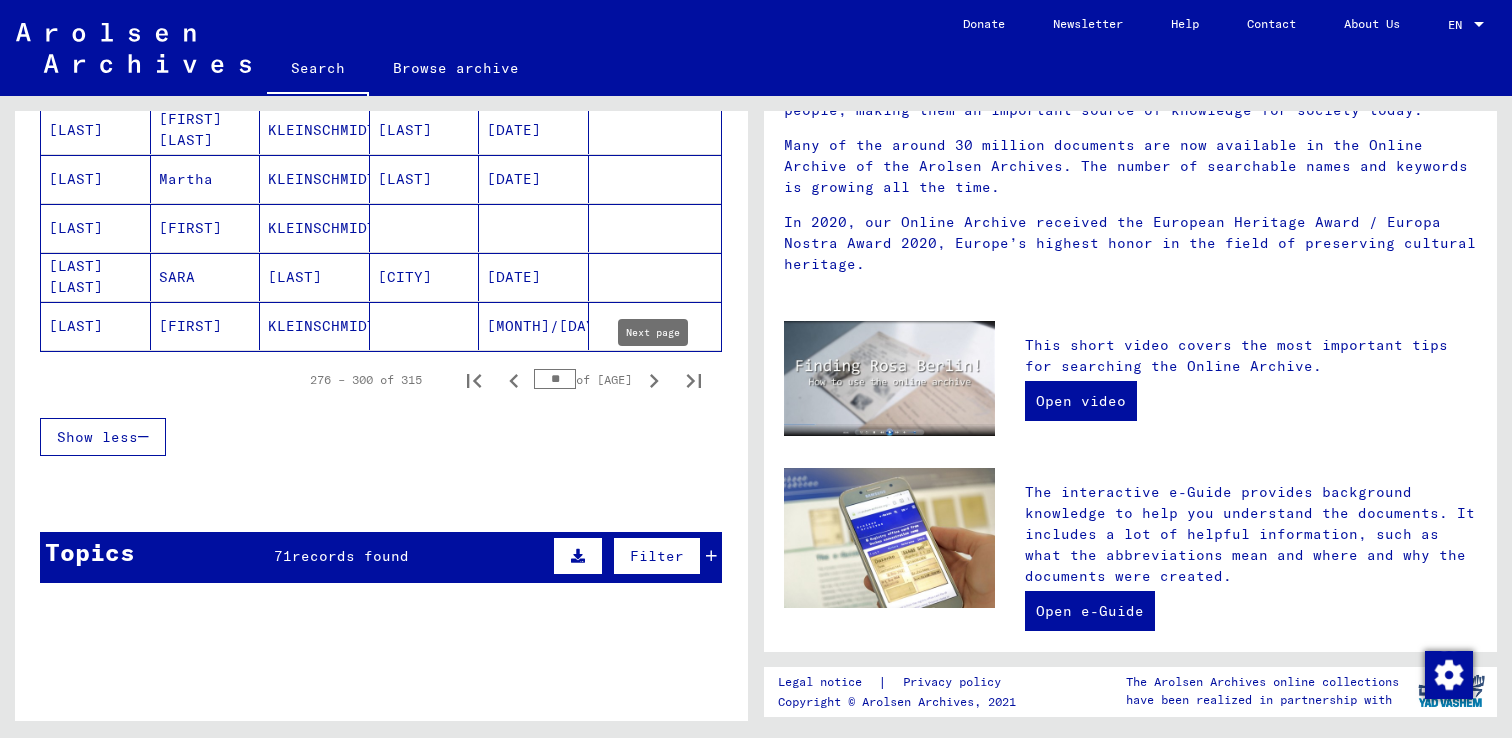 click at bounding box center (654, 381) 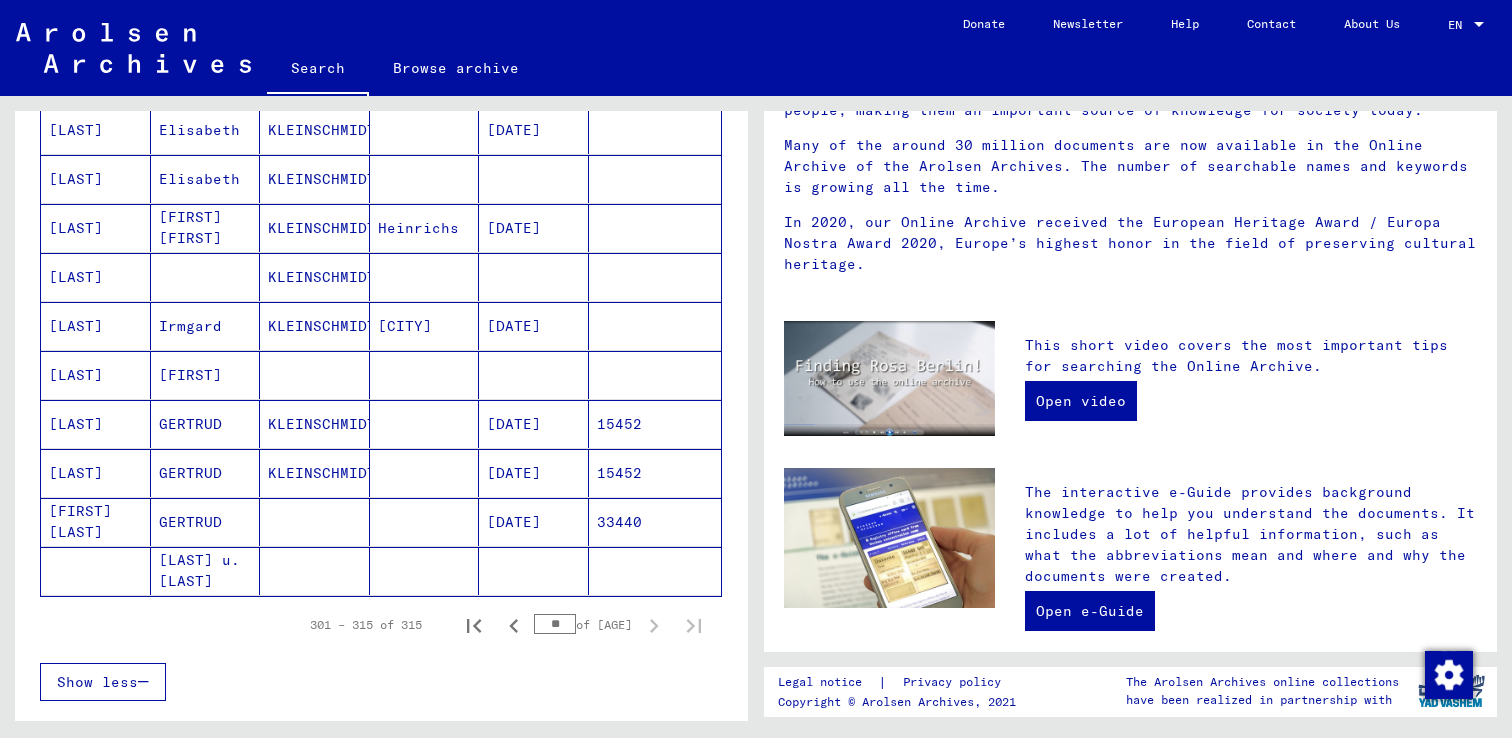 scroll, scrollTop: 0, scrollLeft: 0, axis: both 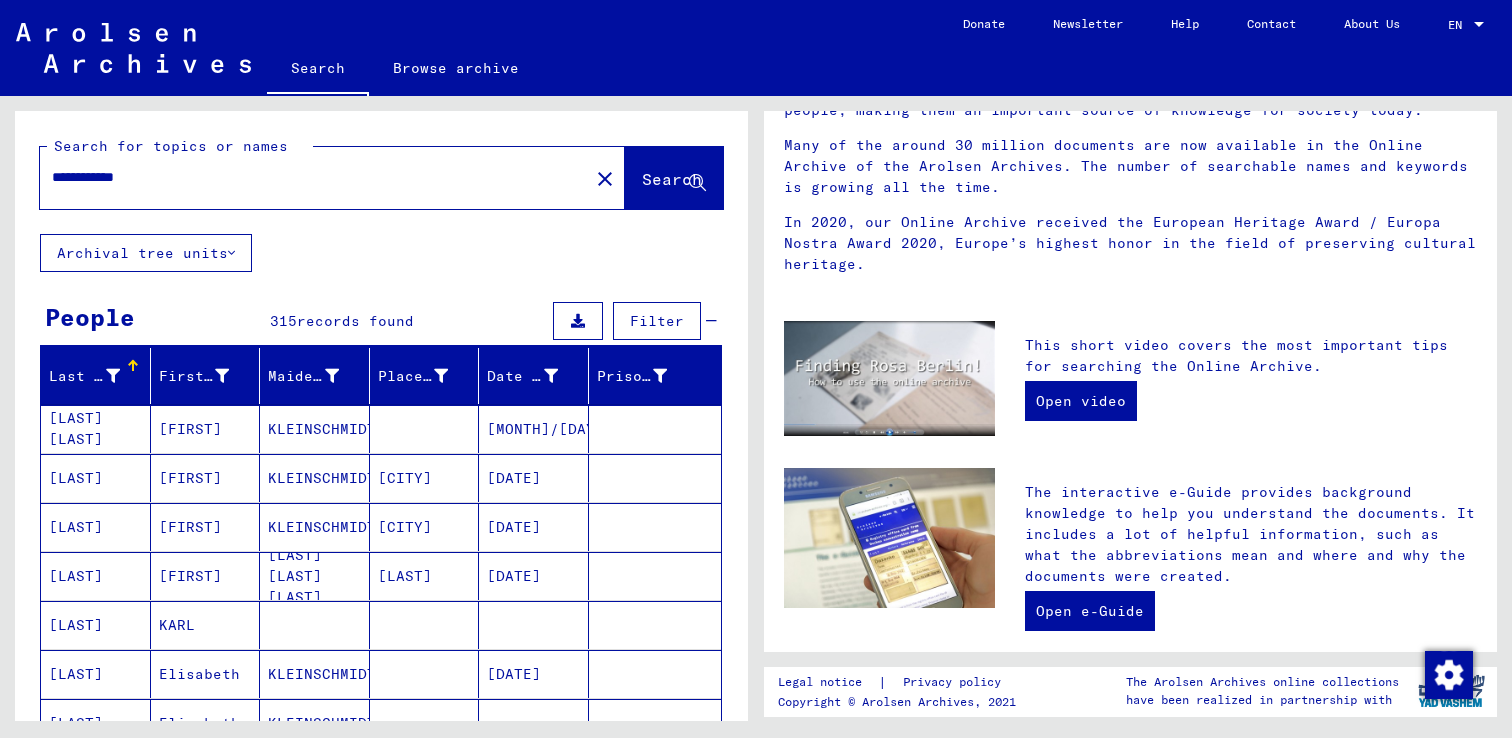 click on "**********" at bounding box center [308, 177] 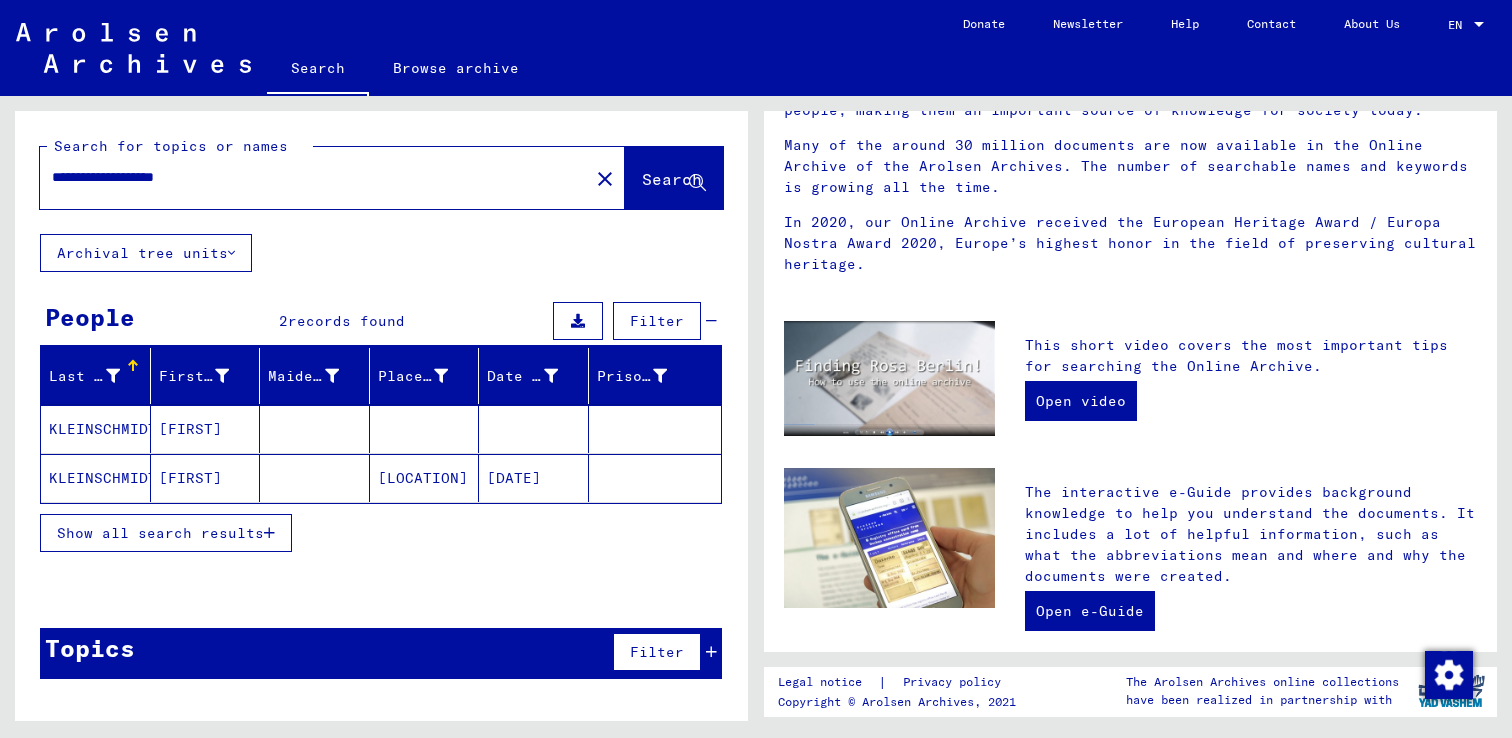 click on "Show all search results" at bounding box center [381, 533] 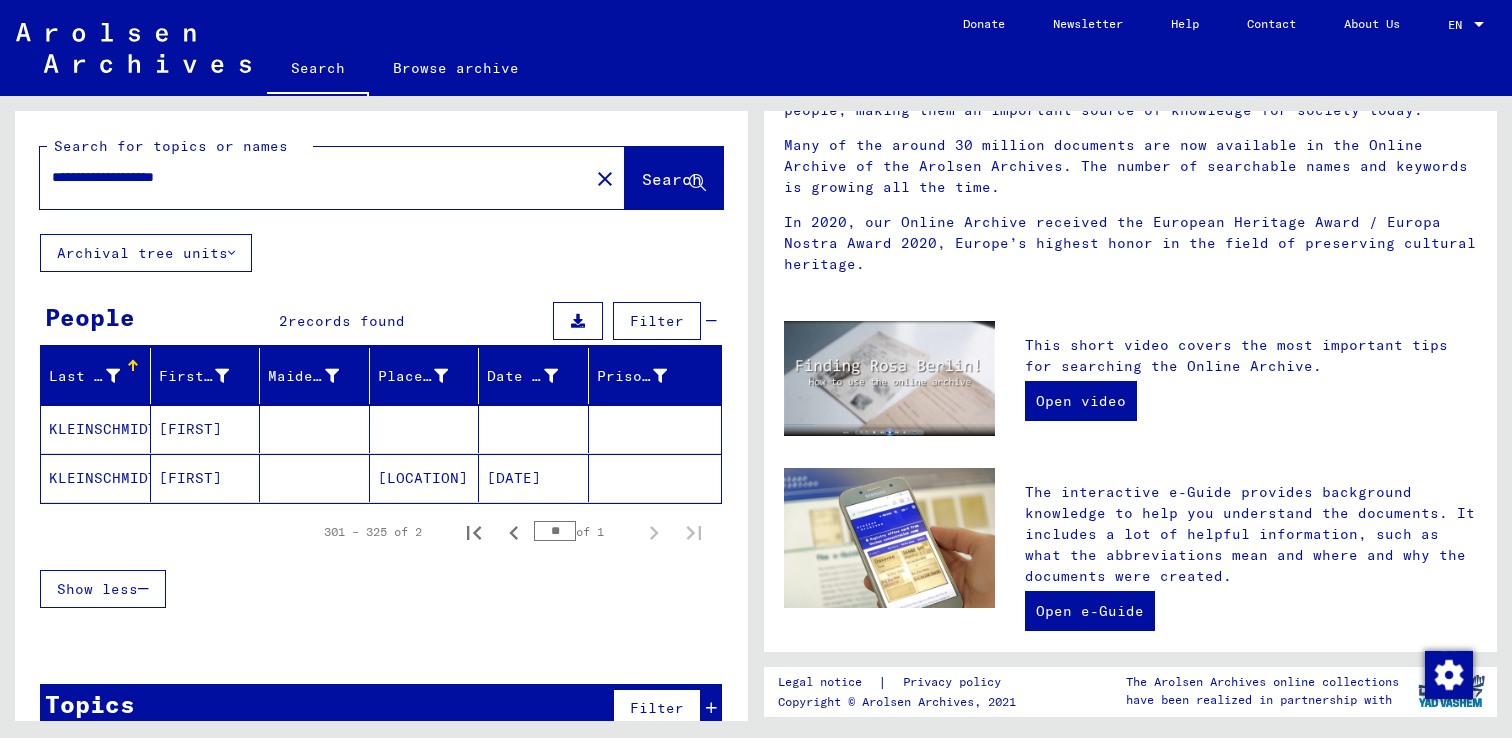 click on "**********" at bounding box center [308, 177] 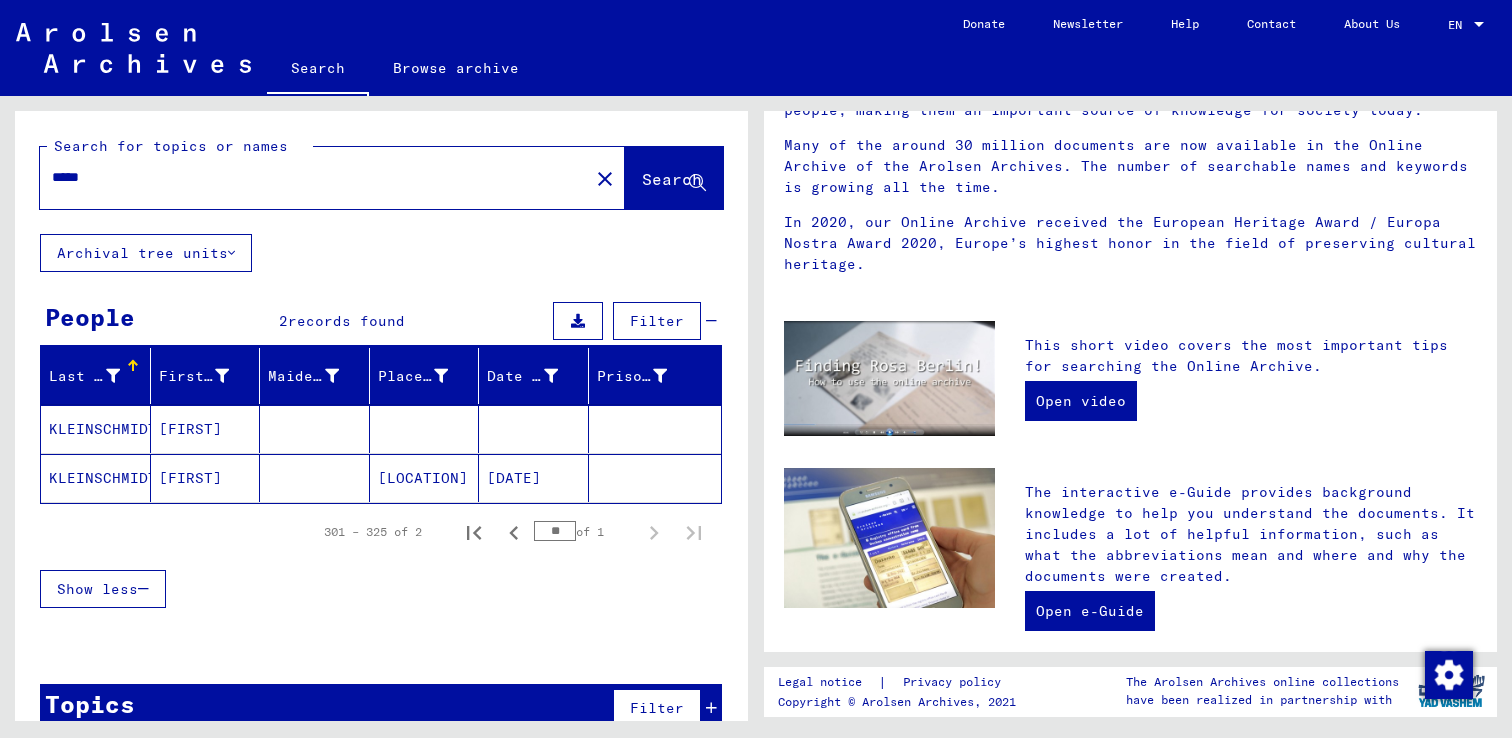 click on "Search" at bounding box center (674, 178) 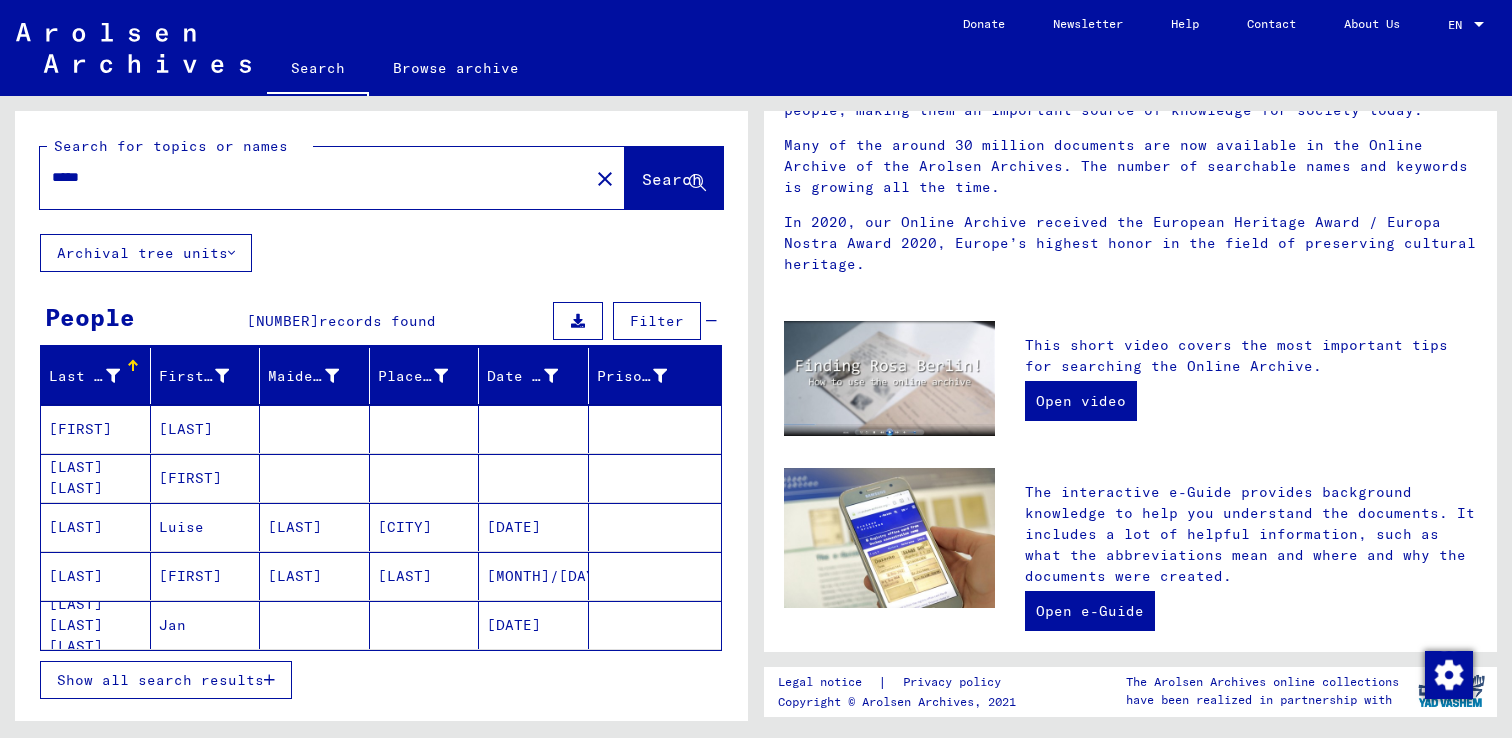 click on "close" at bounding box center (605, 179) 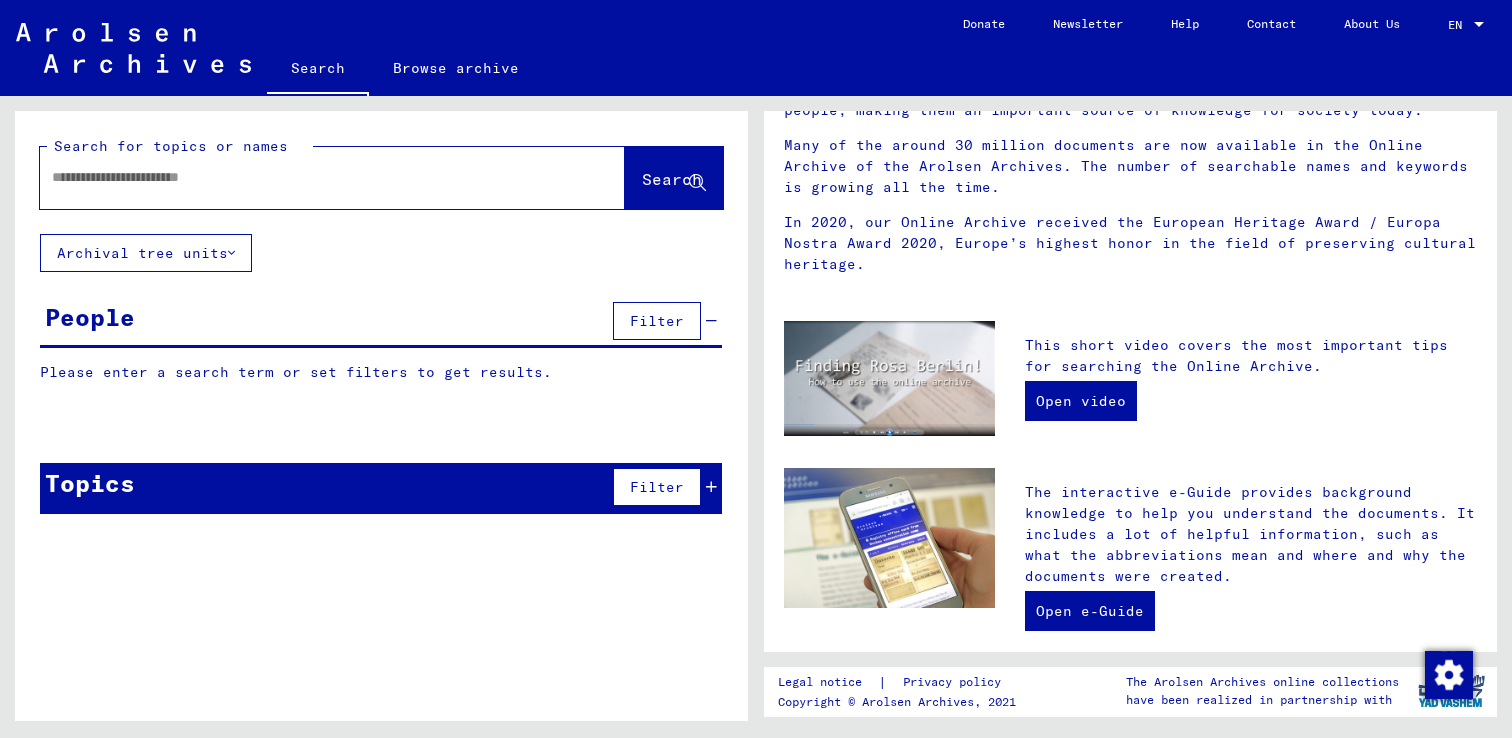 click at bounding box center (308, 177) 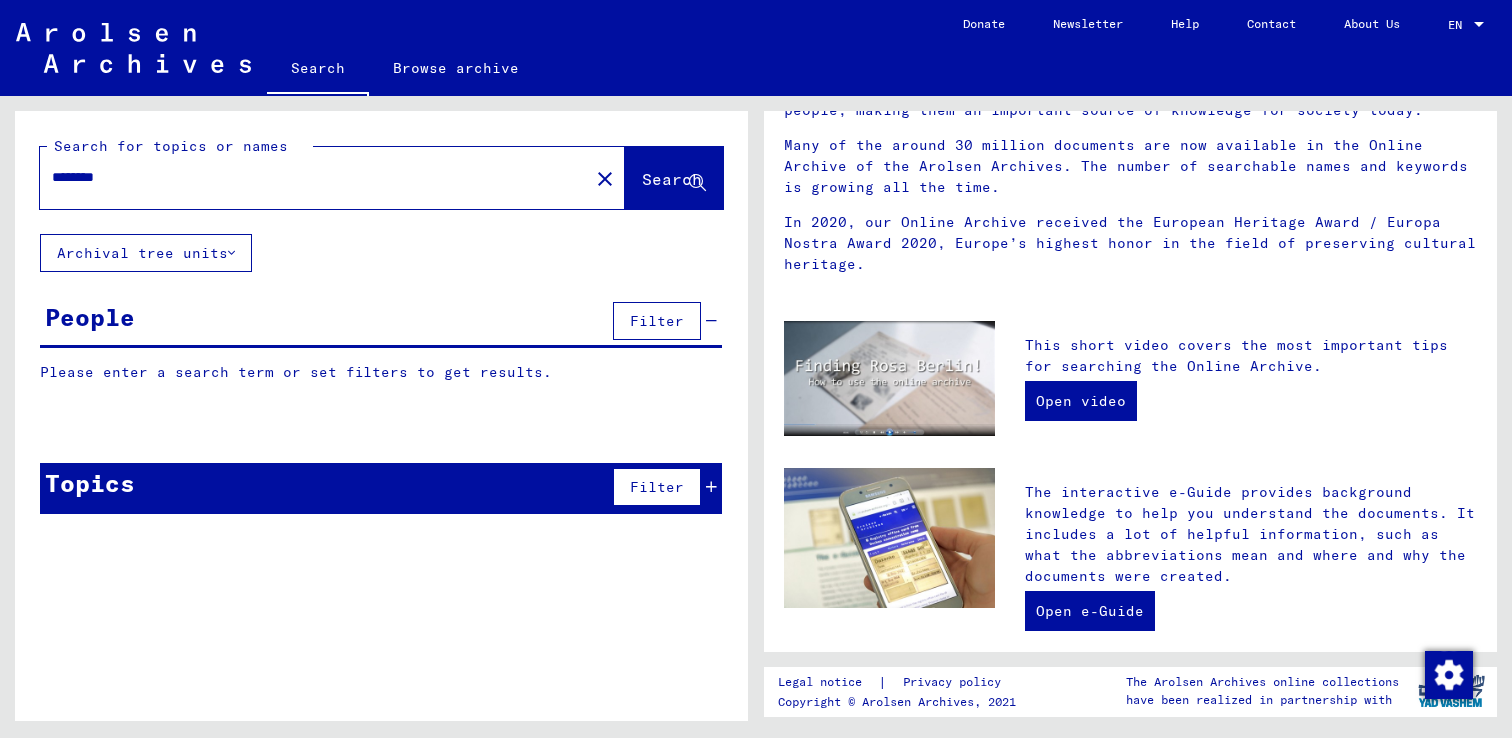 type on "********" 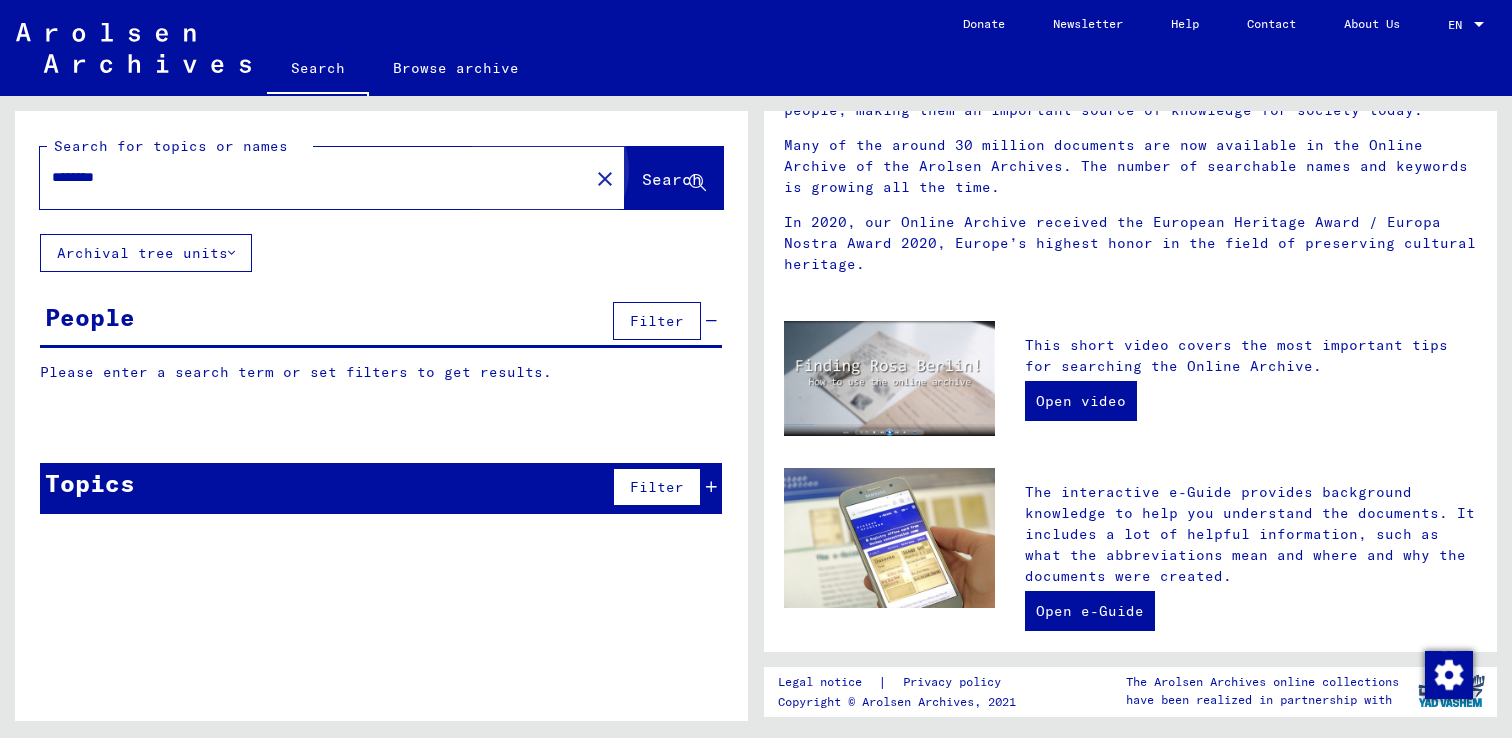 click on "Search" at bounding box center [674, 178] 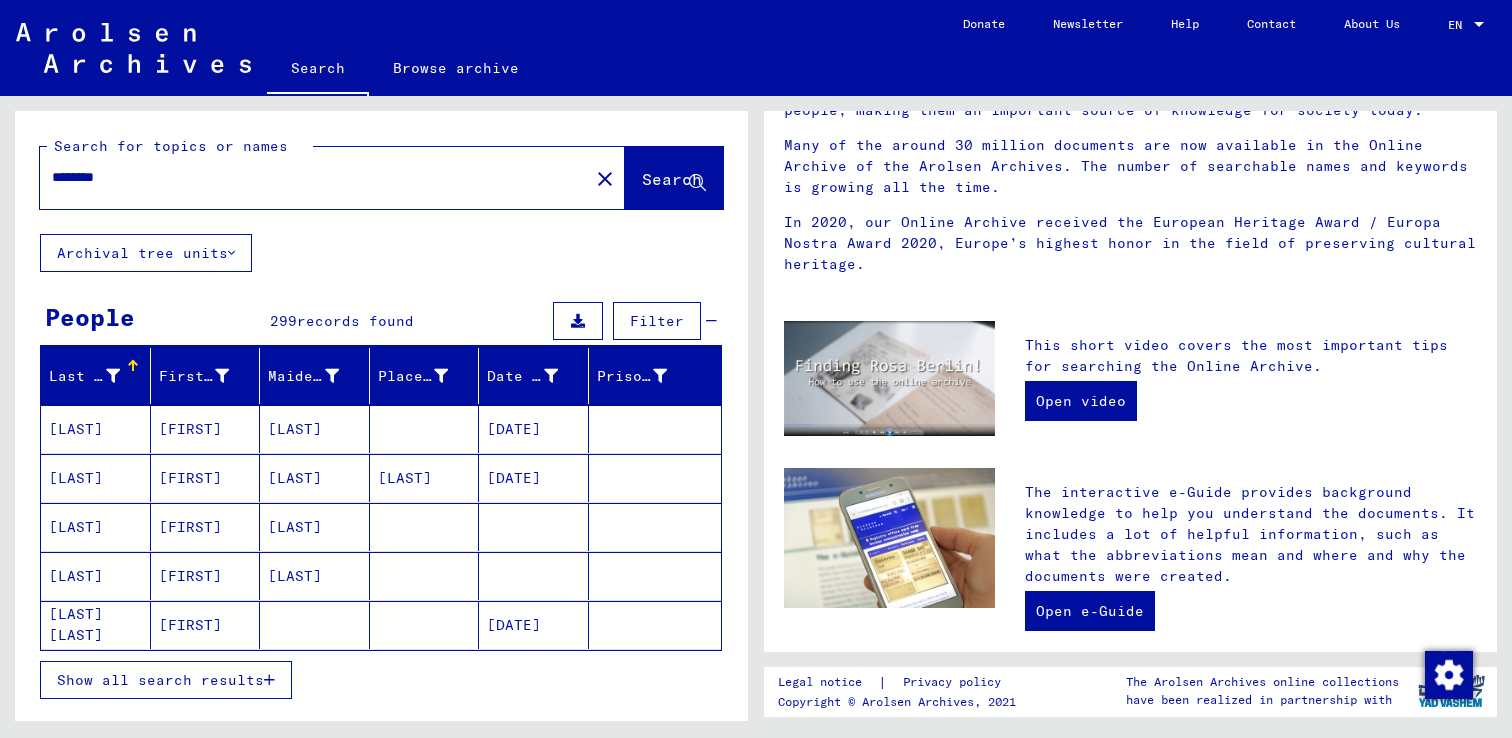 click on "Show all search results" at bounding box center (160, 680) 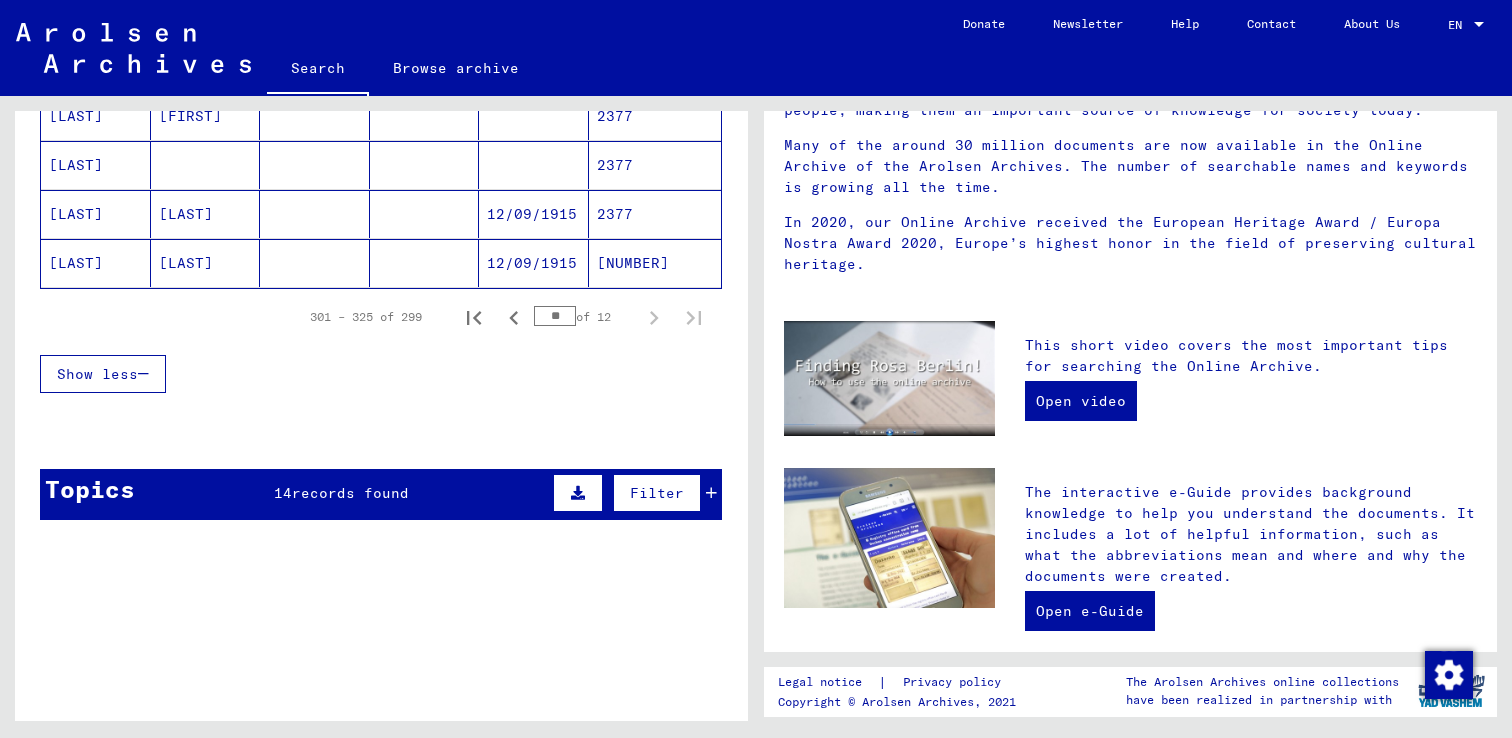scroll, scrollTop: 1346, scrollLeft: 0, axis: vertical 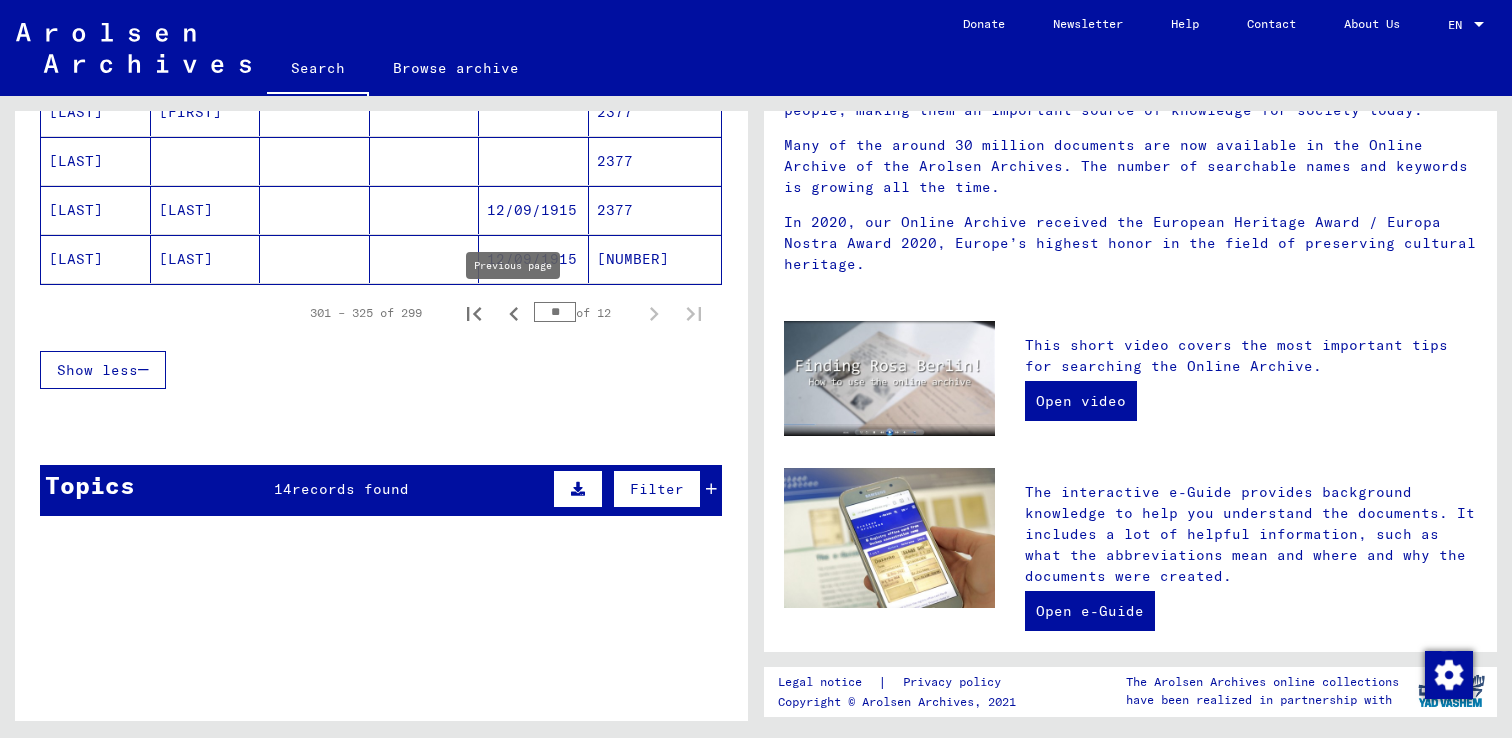 click at bounding box center [514, 314] 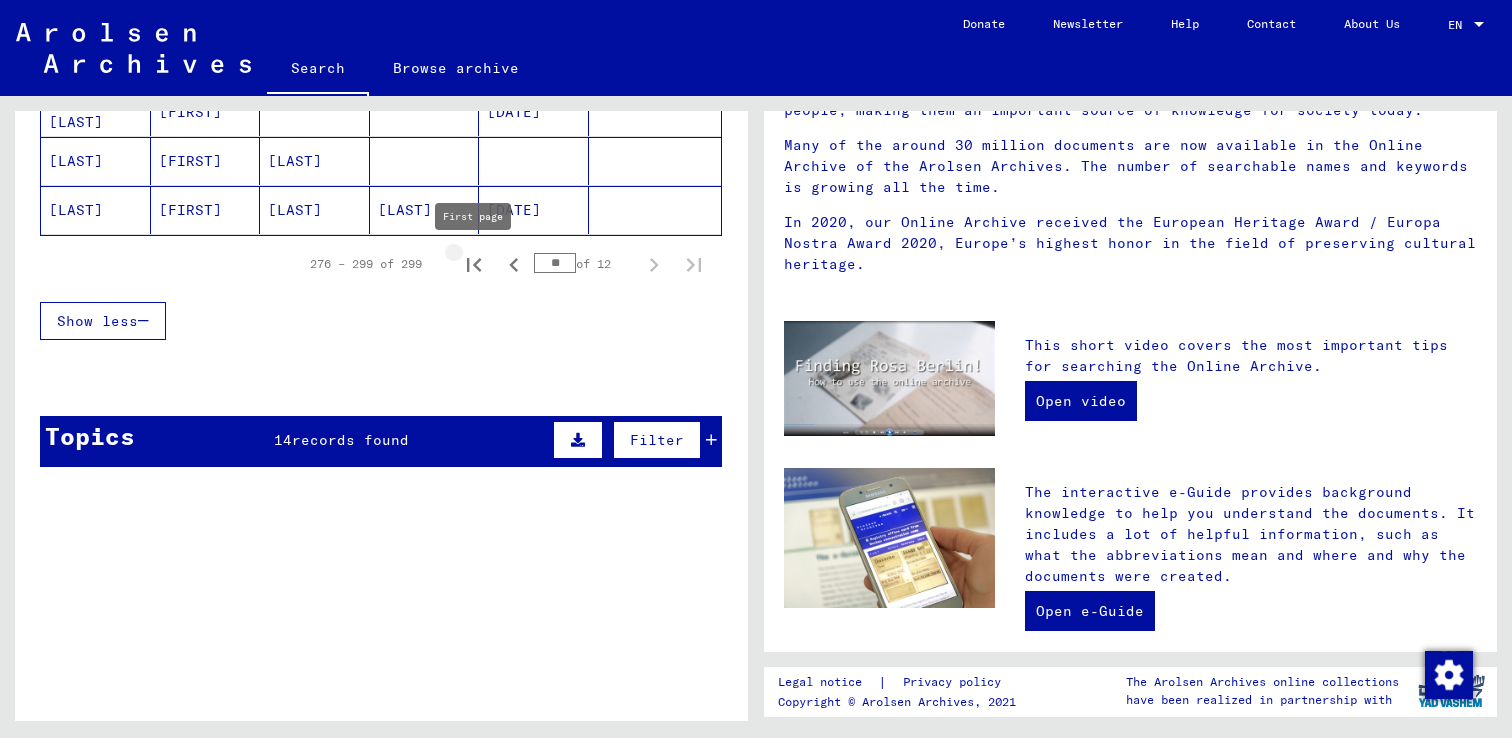 click at bounding box center [474, 265] 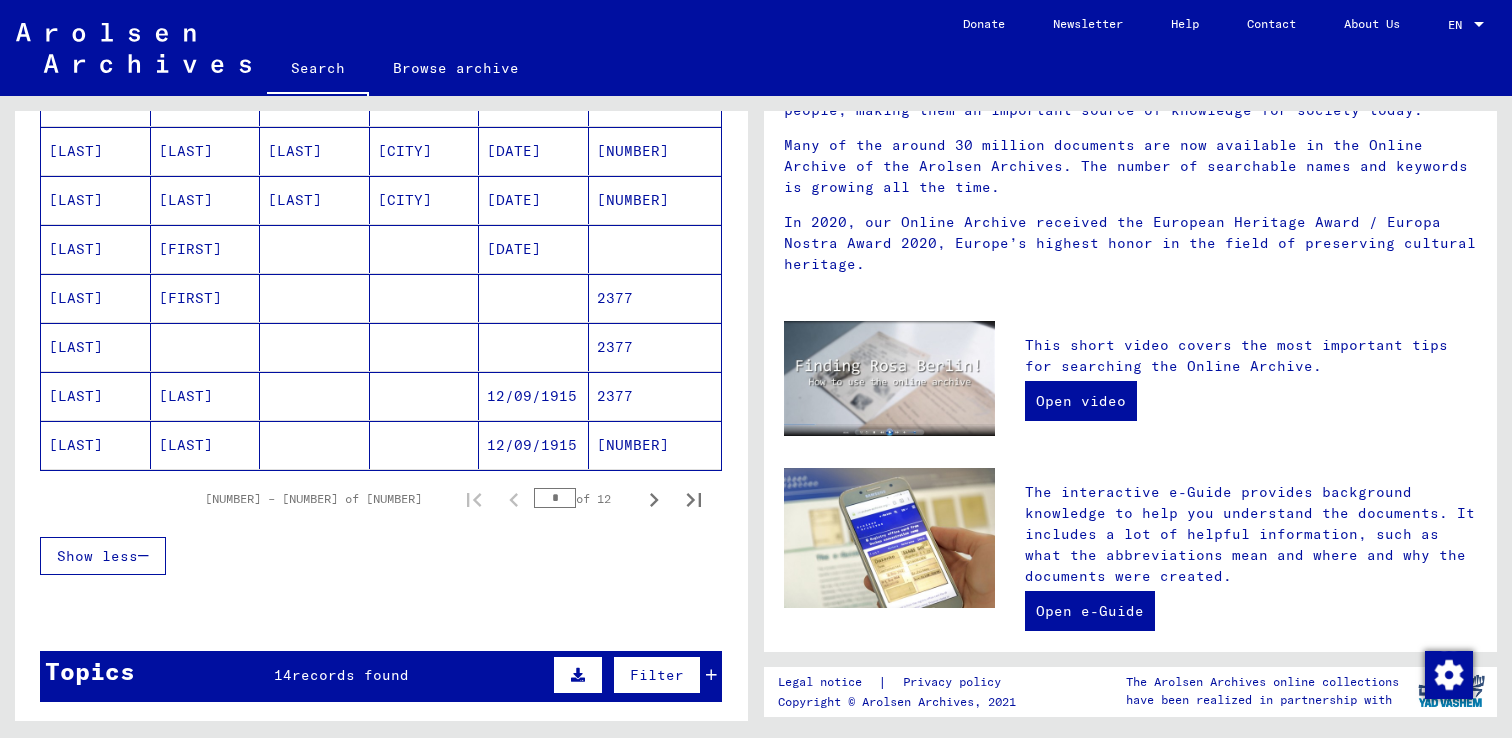 scroll, scrollTop: 1348, scrollLeft: 0, axis: vertical 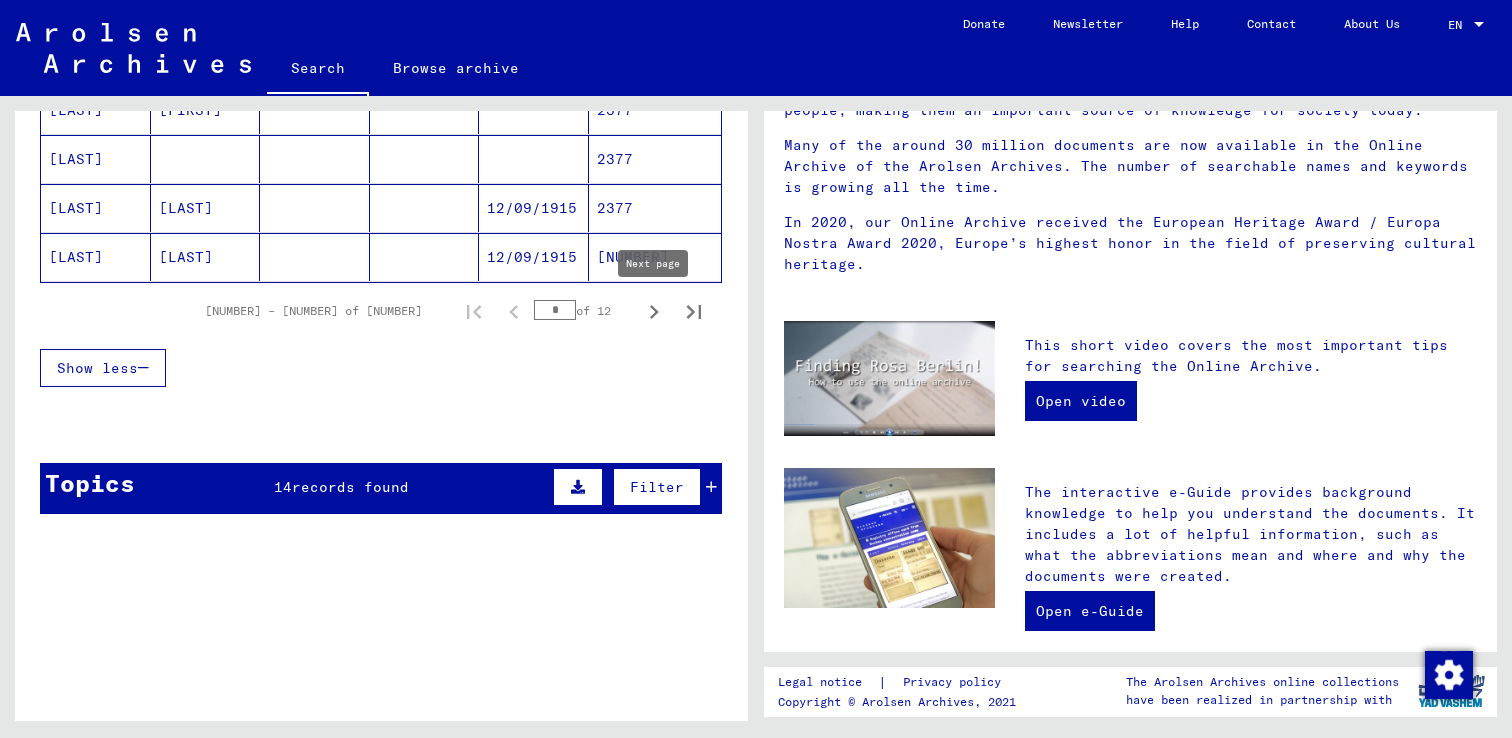 click at bounding box center [654, 312] 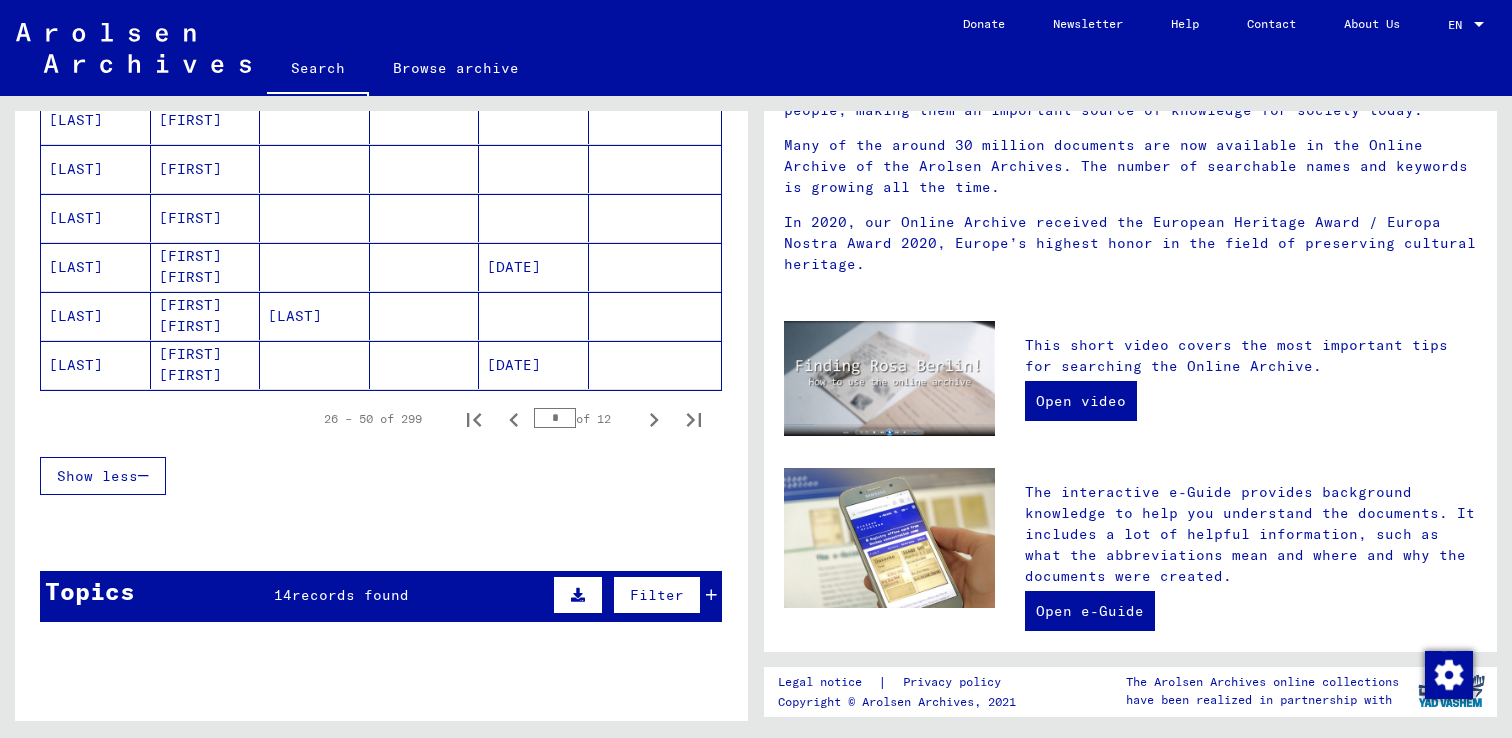 scroll, scrollTop: 1130, scrollLeft: 0, axis: vertical 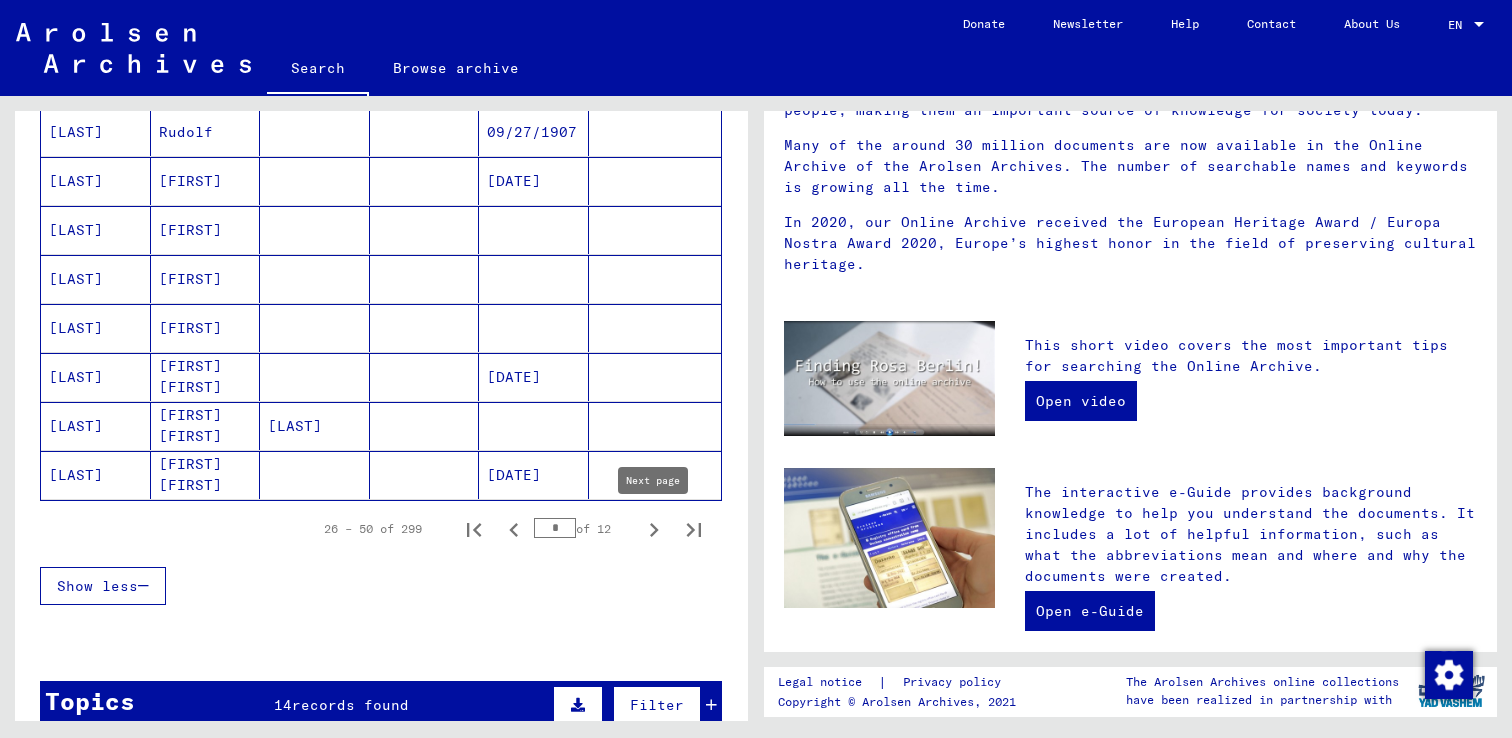 click at bounding box center [654, 530] 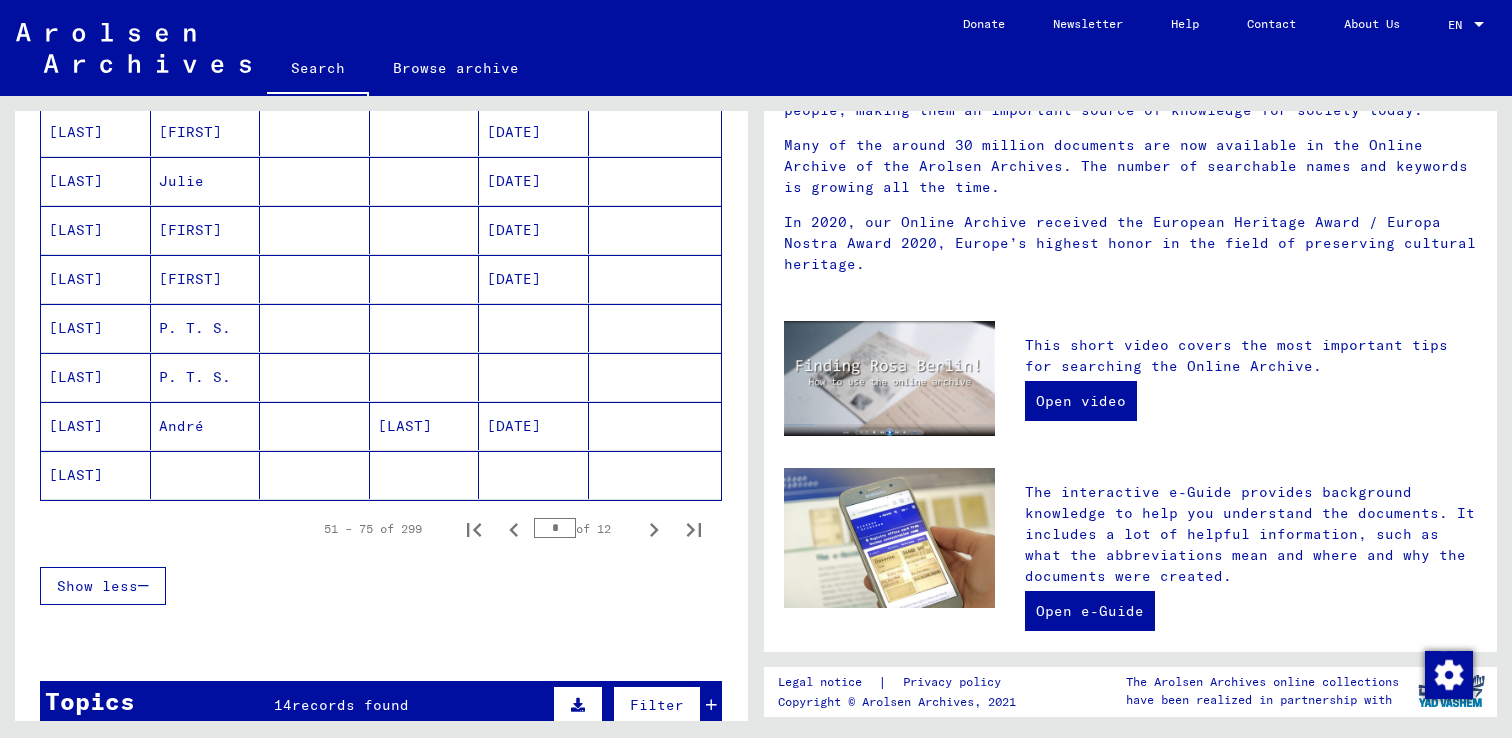 click at bounding box center [654, 530] 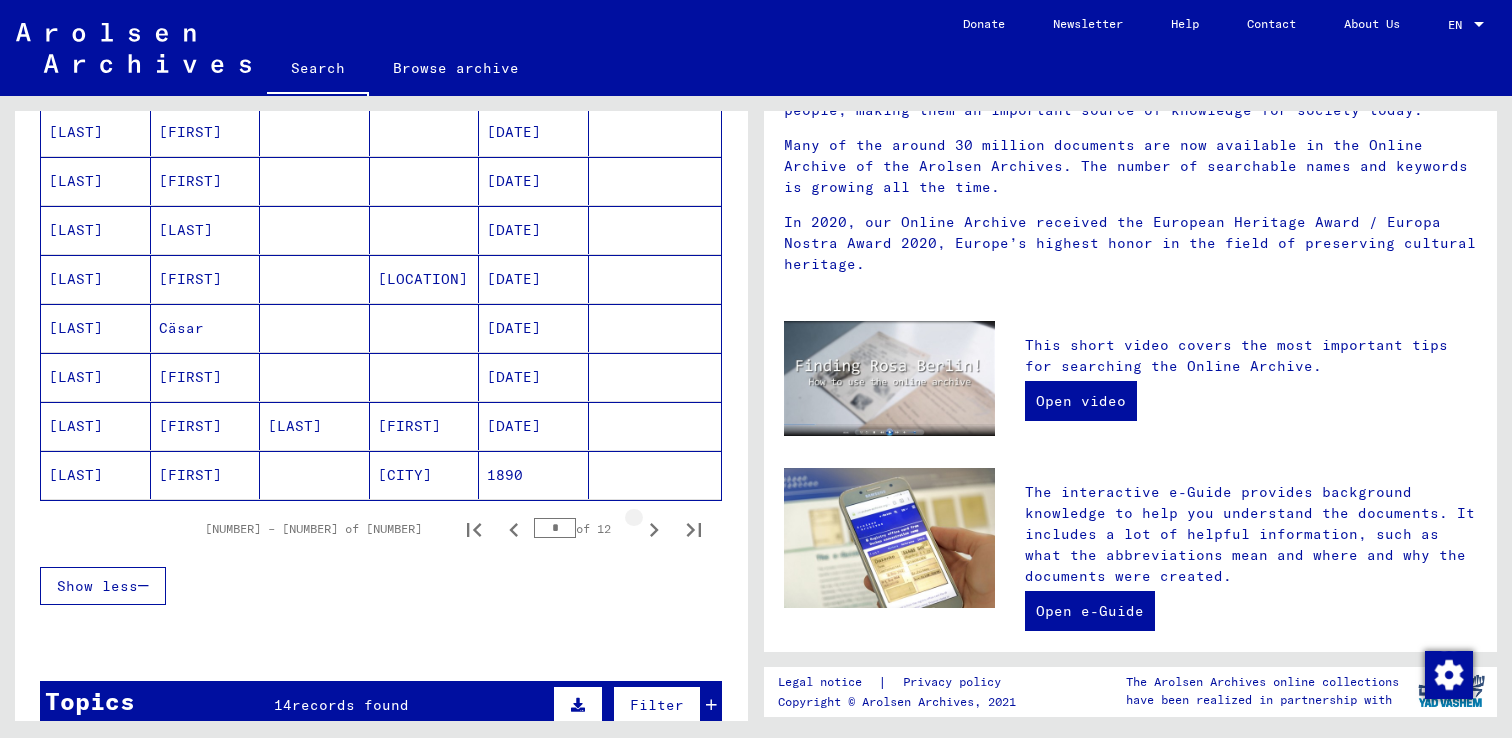 click at bounding box center (654, 530) 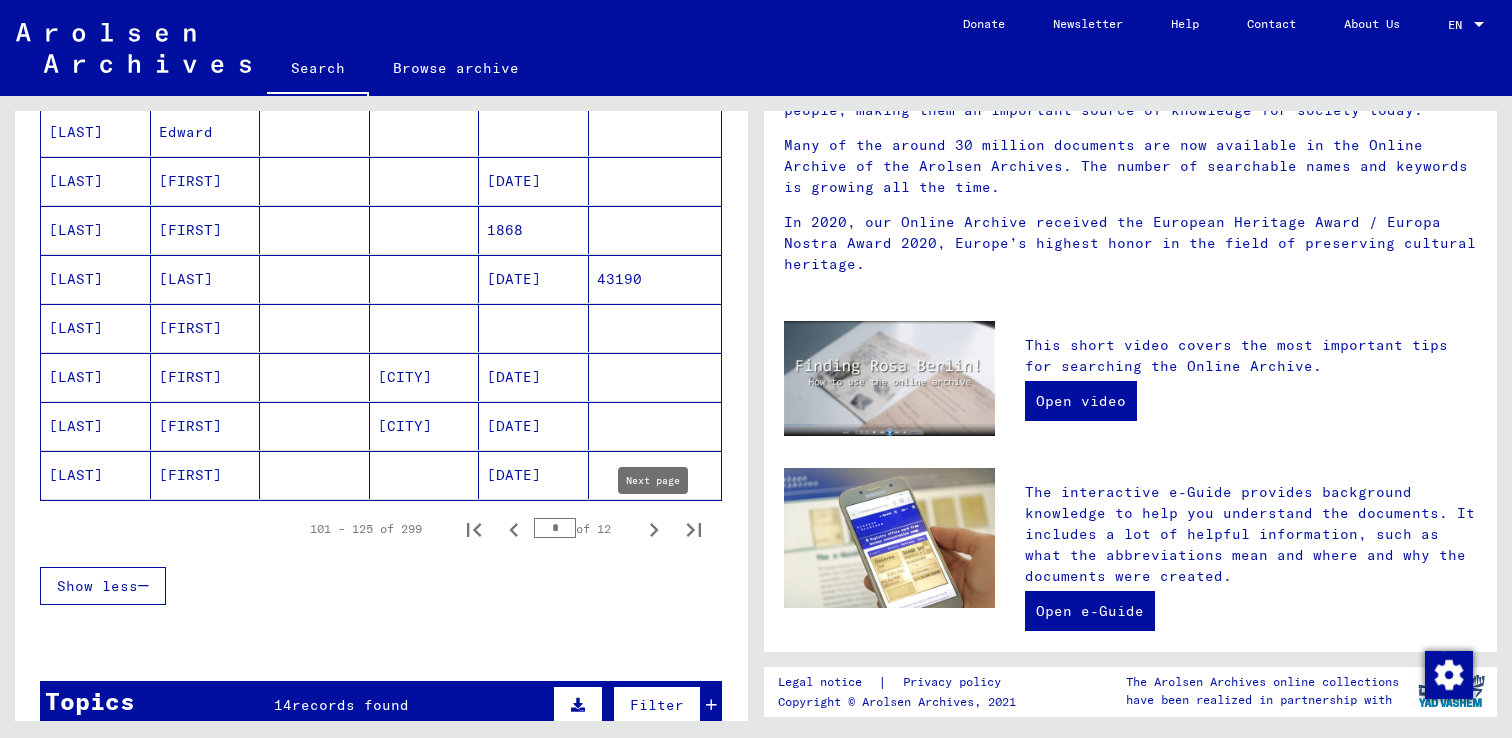 click at bounding box center (654, 530) 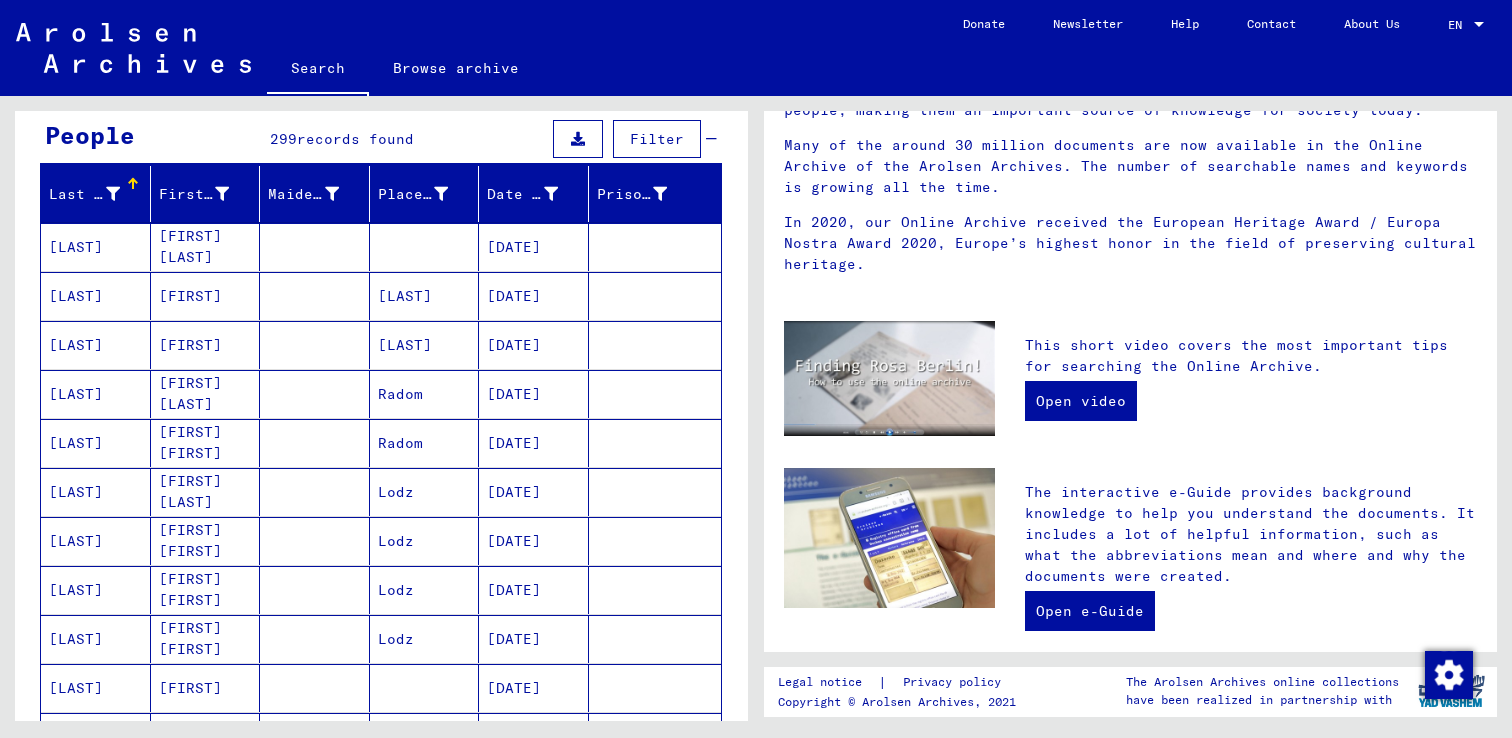 scroll, scrollTop: 165, scrollLeft: 0, axis: vertical 